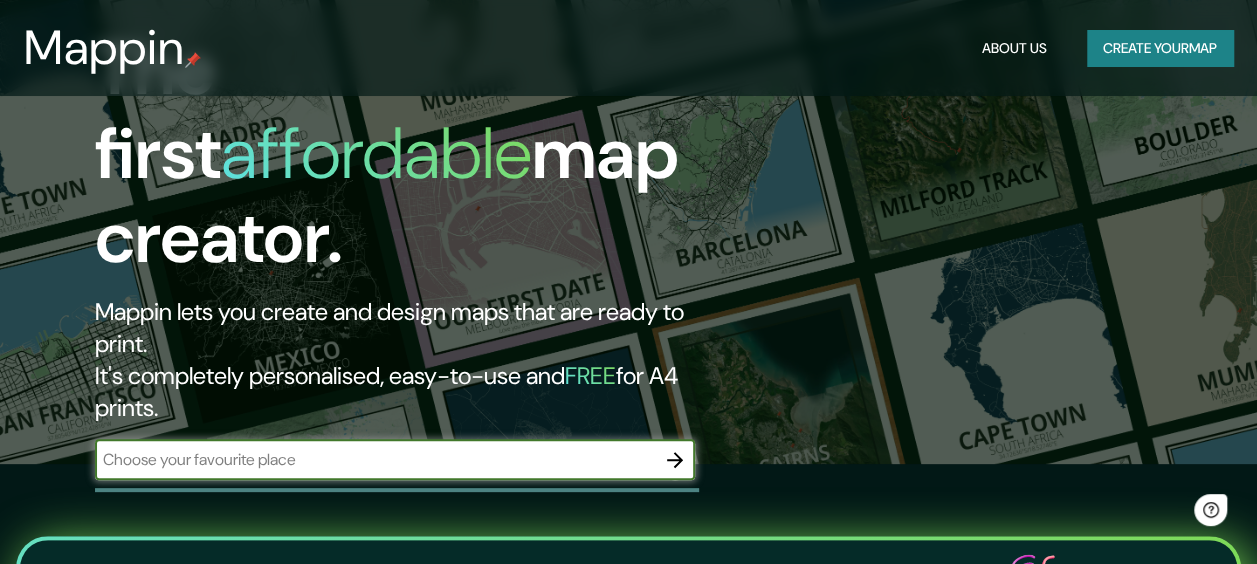 scroll, scrollTop: 0, scrollLeft: 0, axis: both 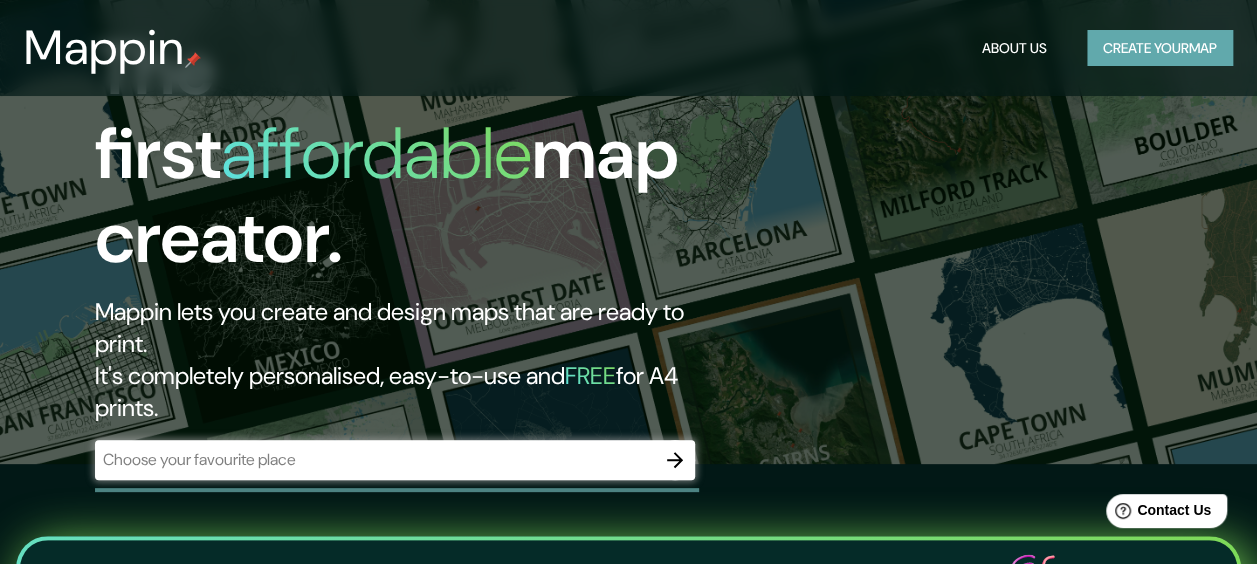 click on "Create your   map" at bounding box center [1160, 48] 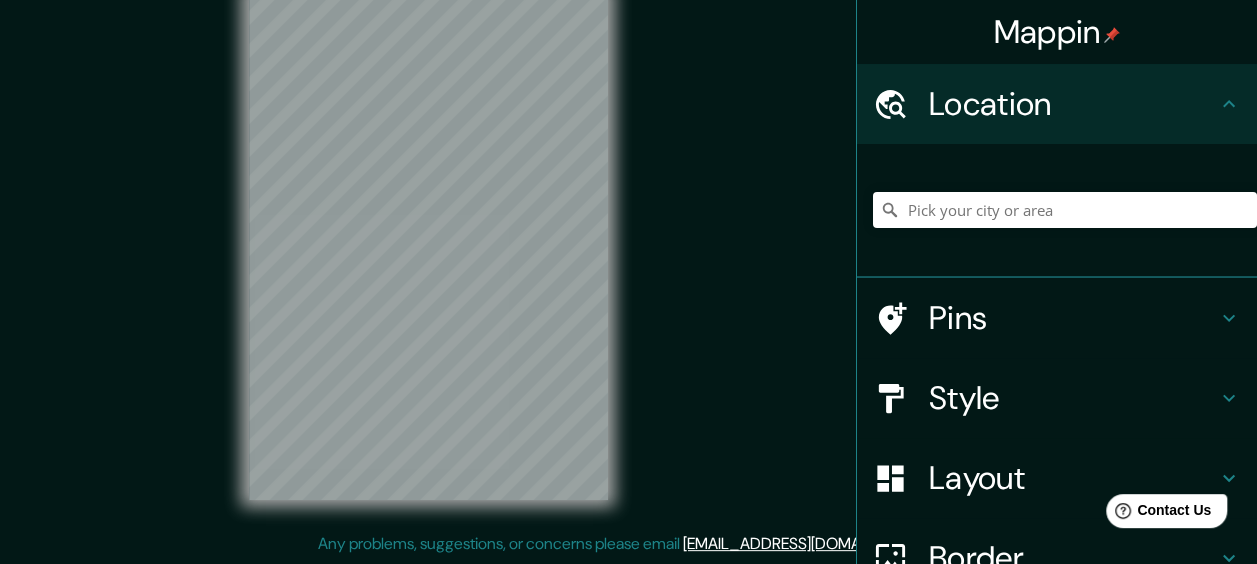 scroll, scrollTop: 0, scrollLeft: 0, axis: both 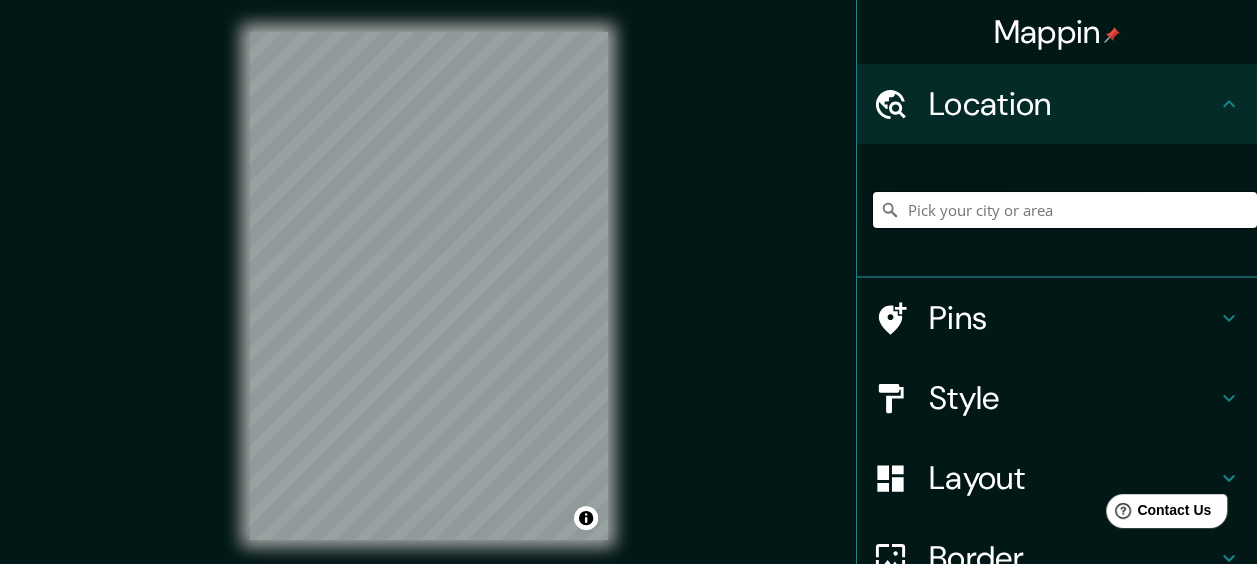 click at bounding box center (1065, 210) 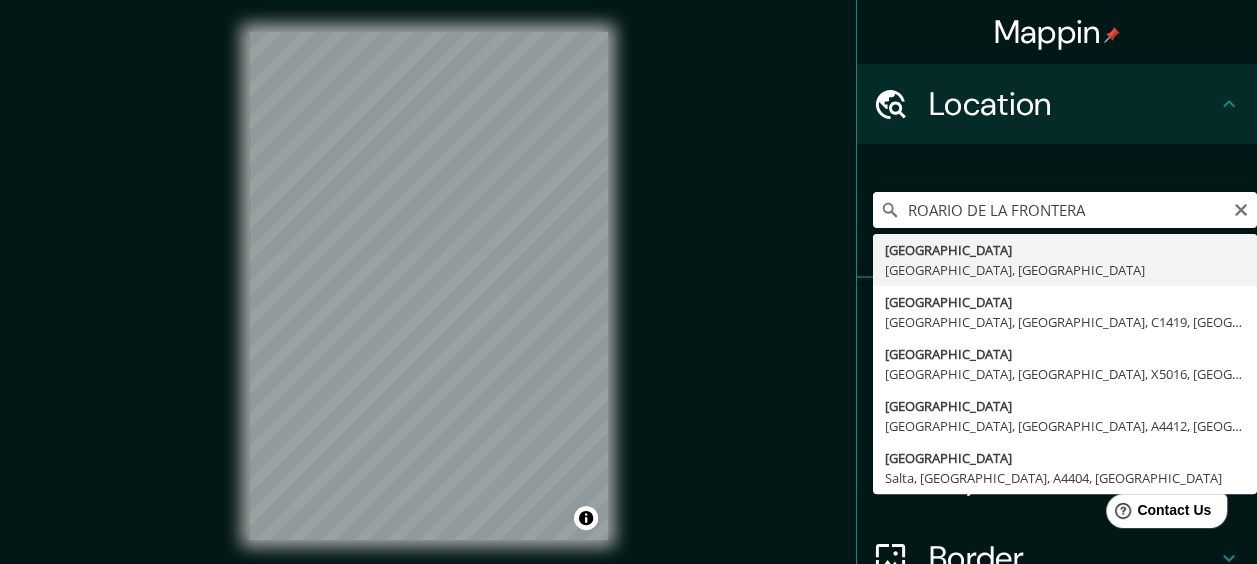 type on "[GEOGRAPHIC_DATA], [GEOGRAPHIC_DATA], [GEOGRAPHIC_DATA]" 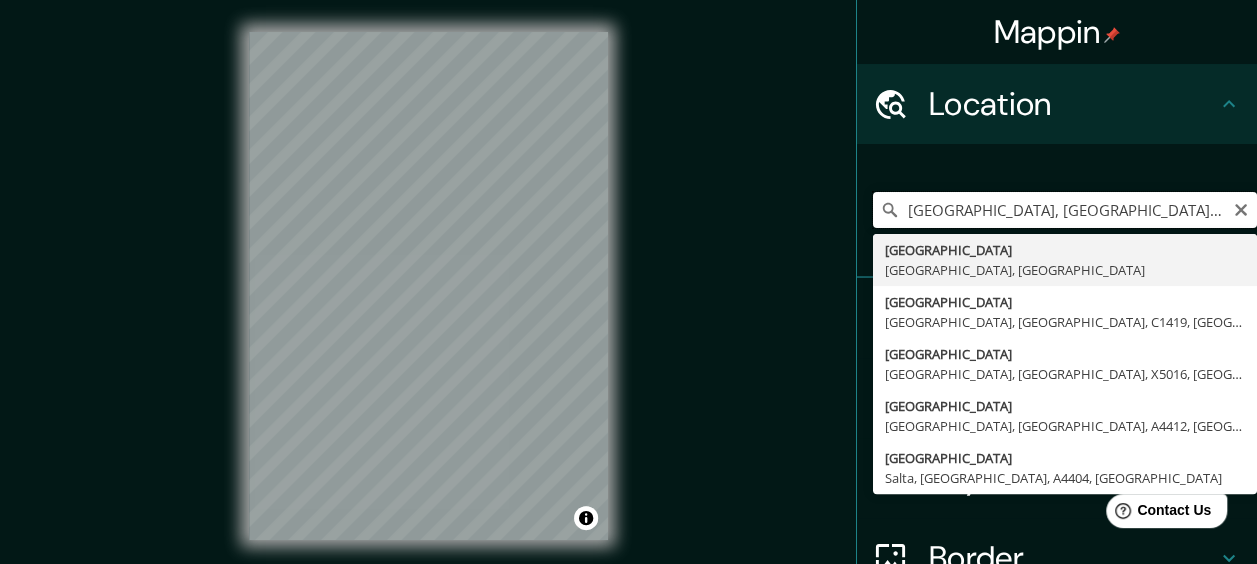 scroll, scrollTop: 0, scrollLeft: 0, axis: both 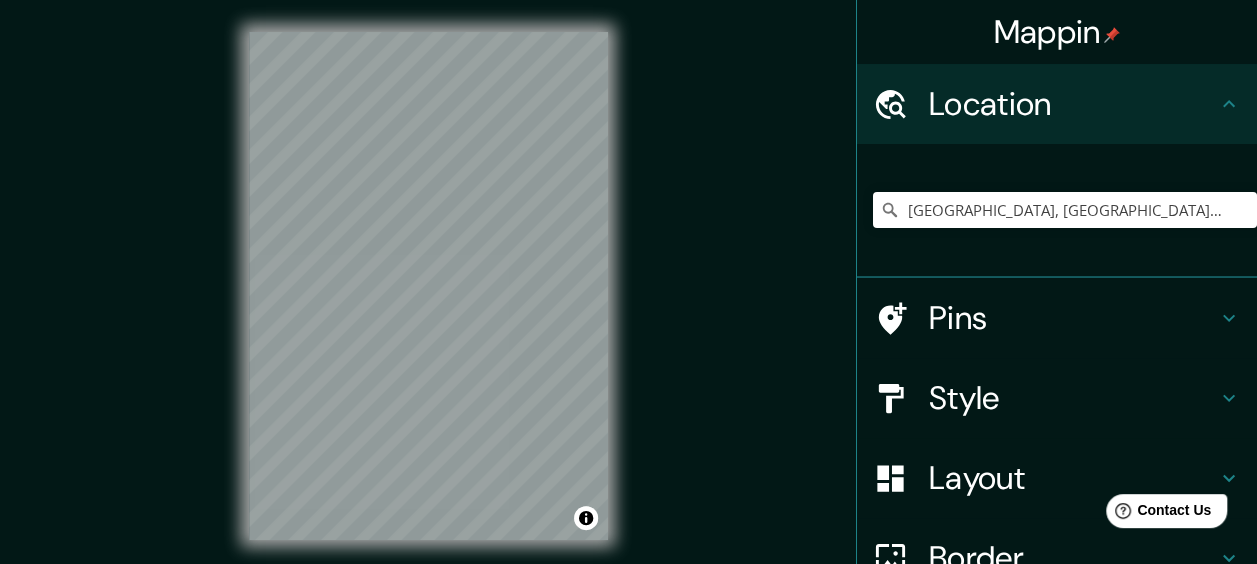click on "© Mapbox   © OpenStreetMap   Improve this map" at bounding box center [428, 286] 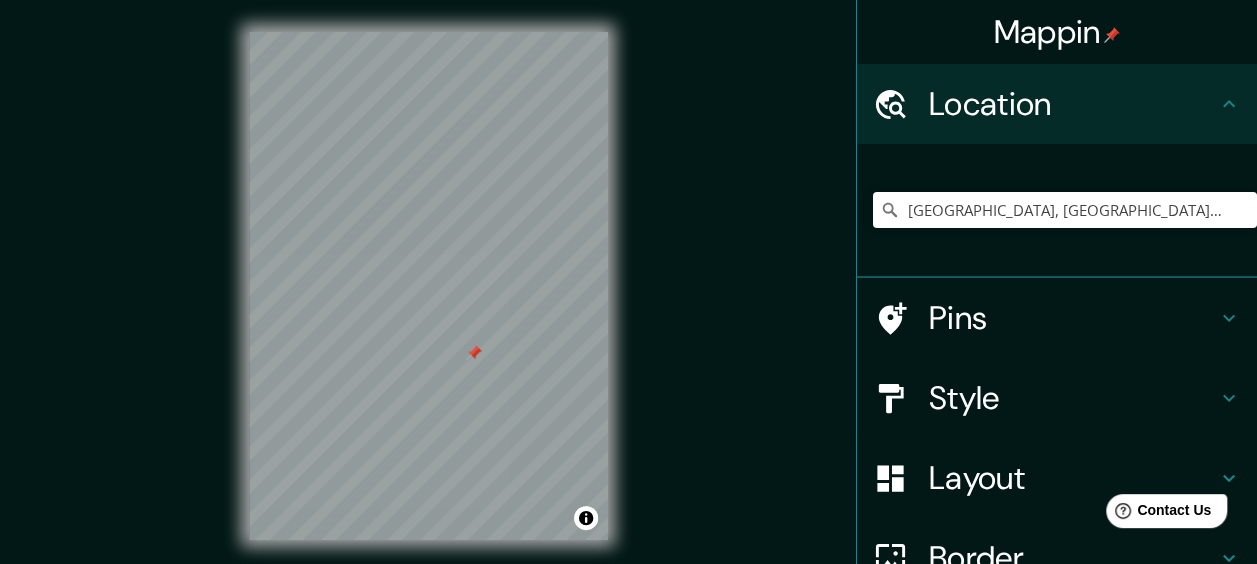 click 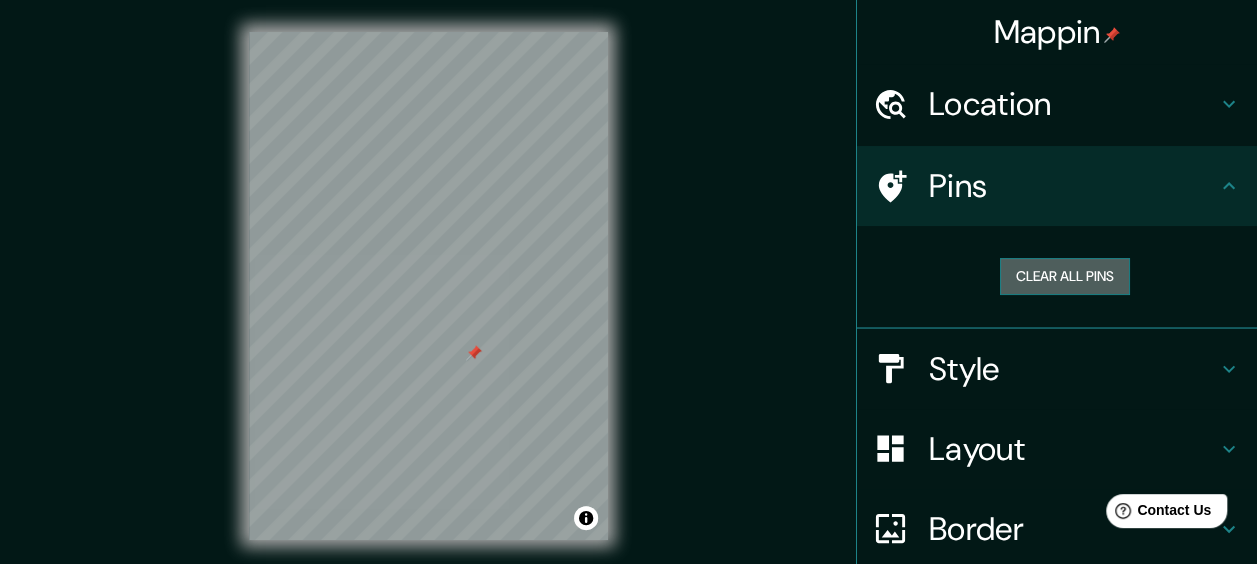 click on "Clear all pins" at bounding box center (1065, 276) 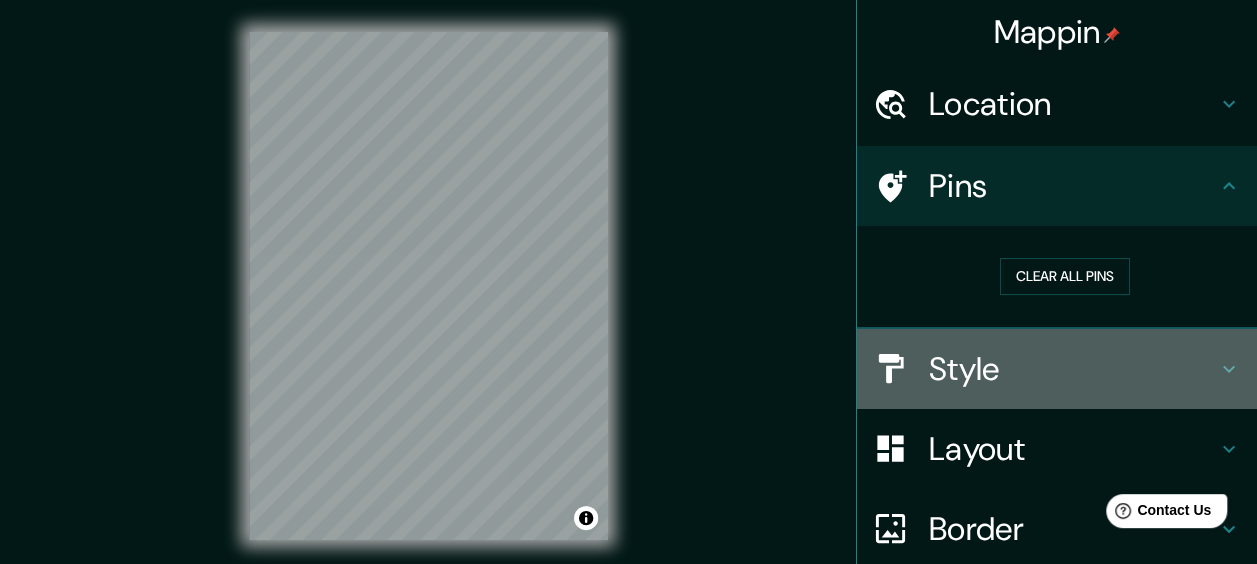click 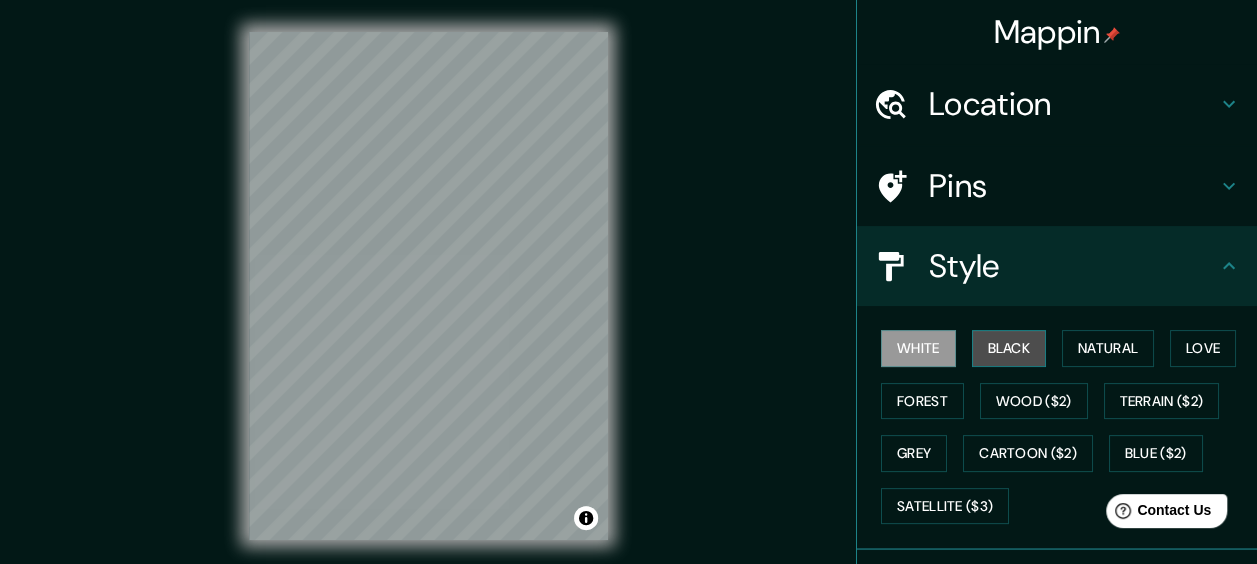 click on "Black" at bounding box center [1009, 348] 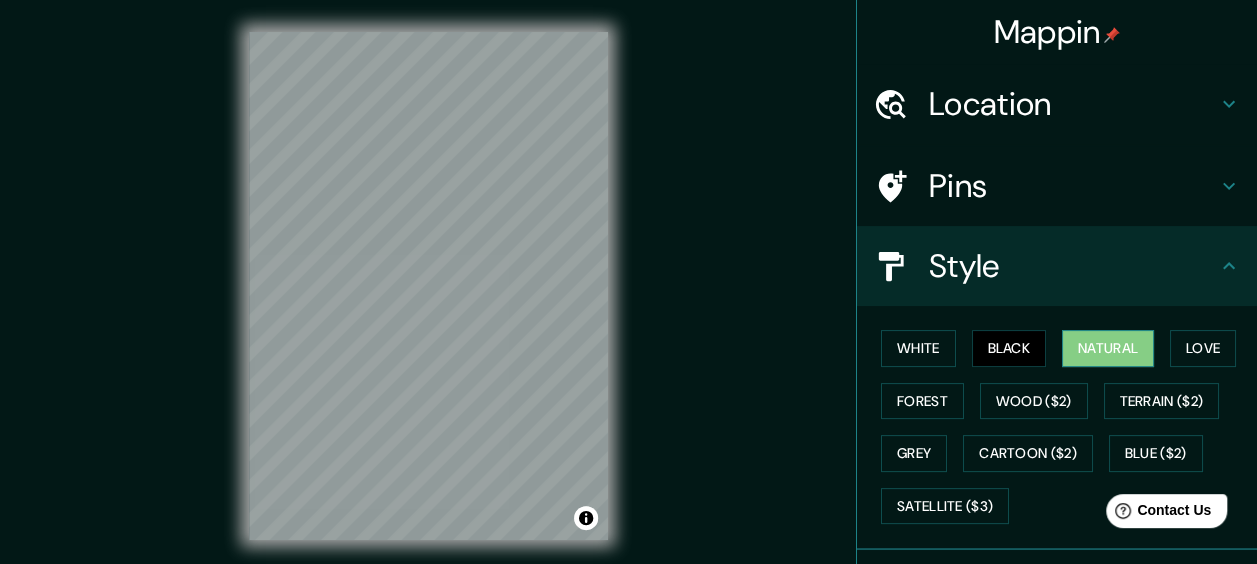 click on "Natural" at bounding box center [1108, 348] 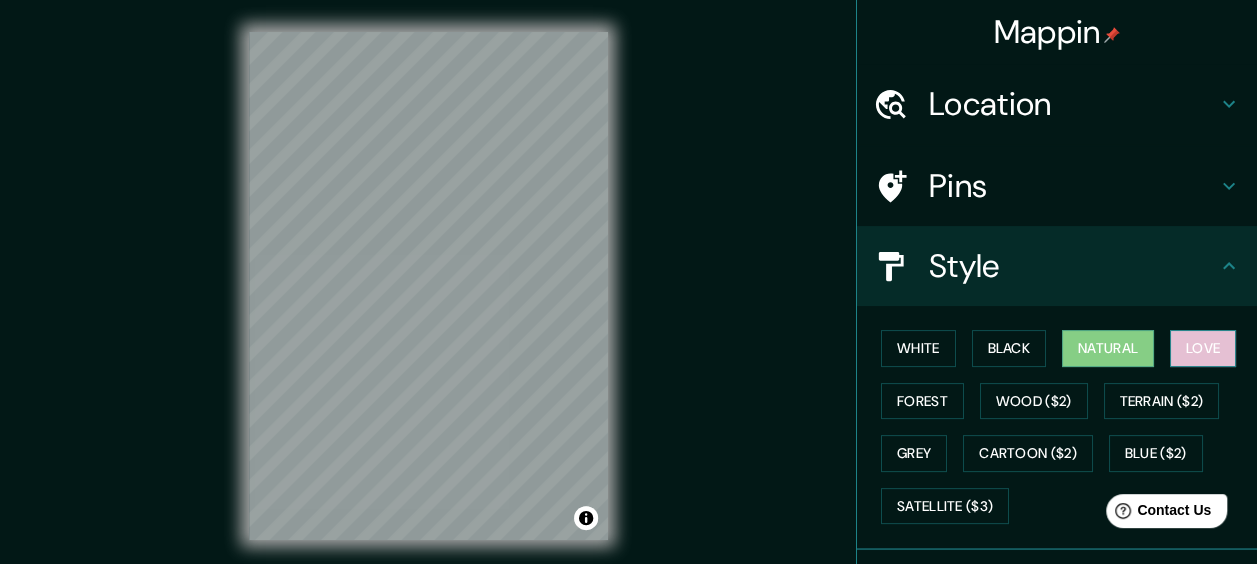 click on "Love" at bounding box center [1203, 348] 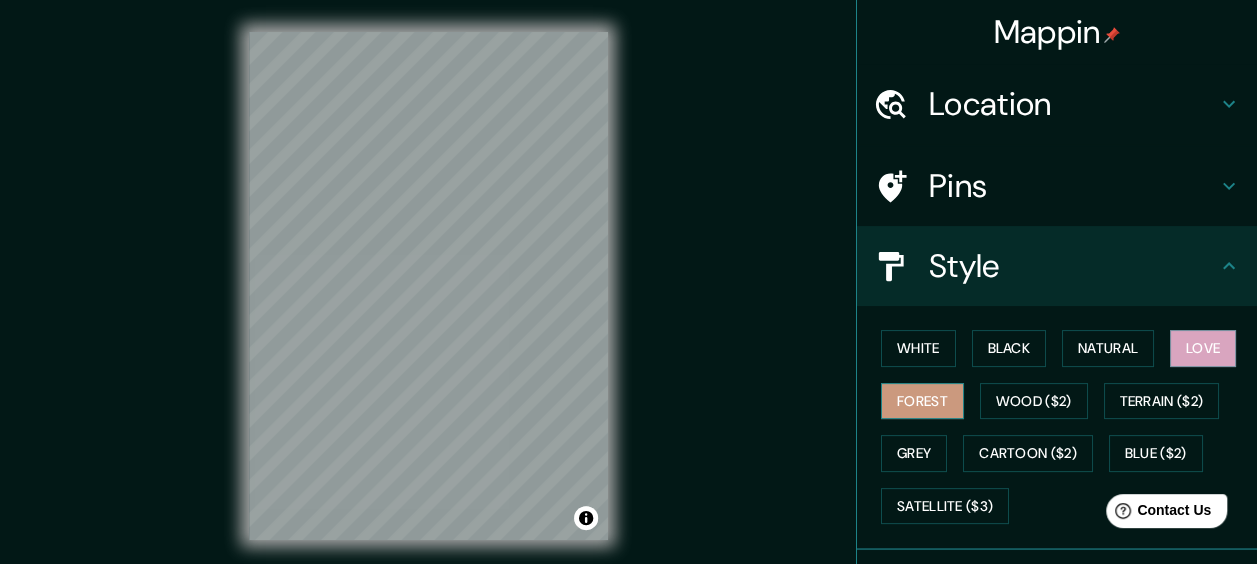 click on "Forest" at bounding box center [922, 401] 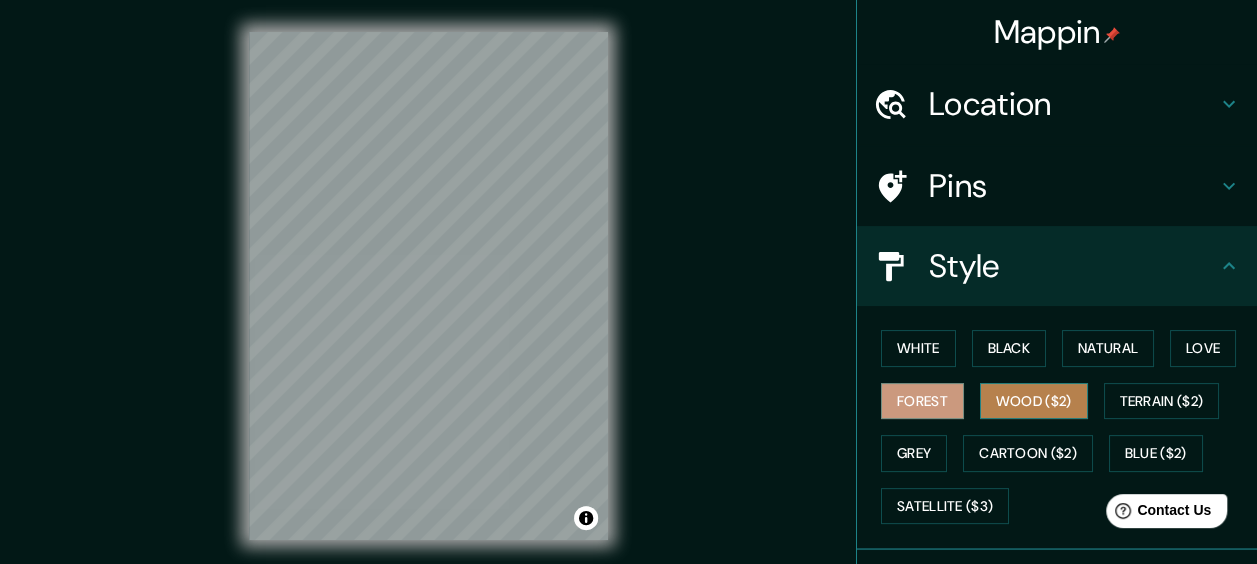 click on "Wood ($2)" at bounding box center (1034, 401) 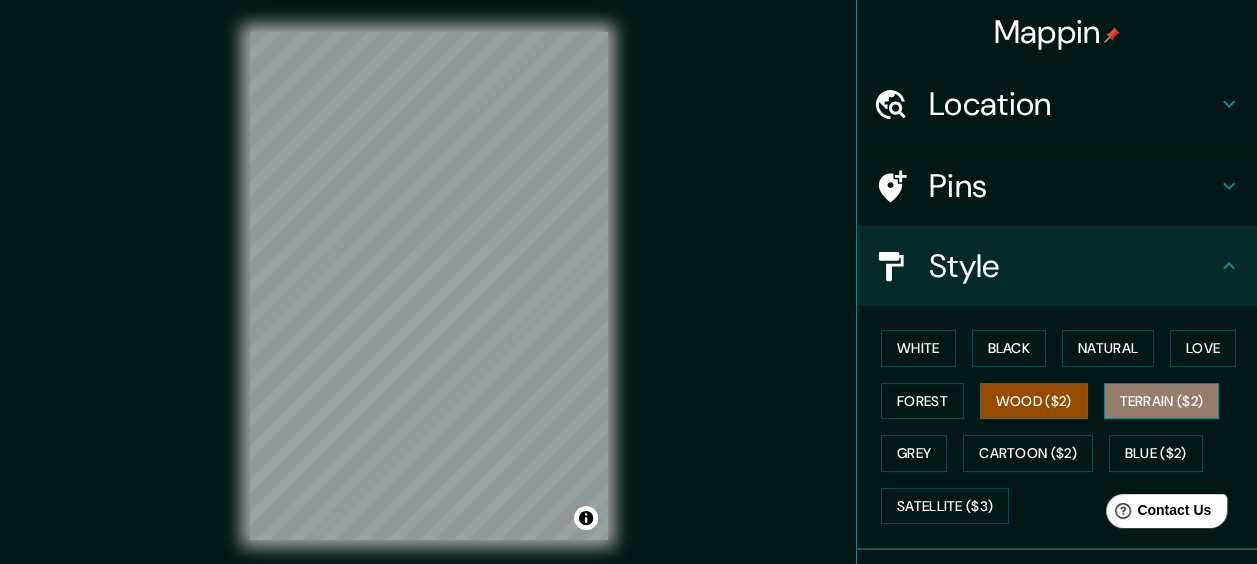 click on "Terrain ($2)" at bounding box center [1162, 401] 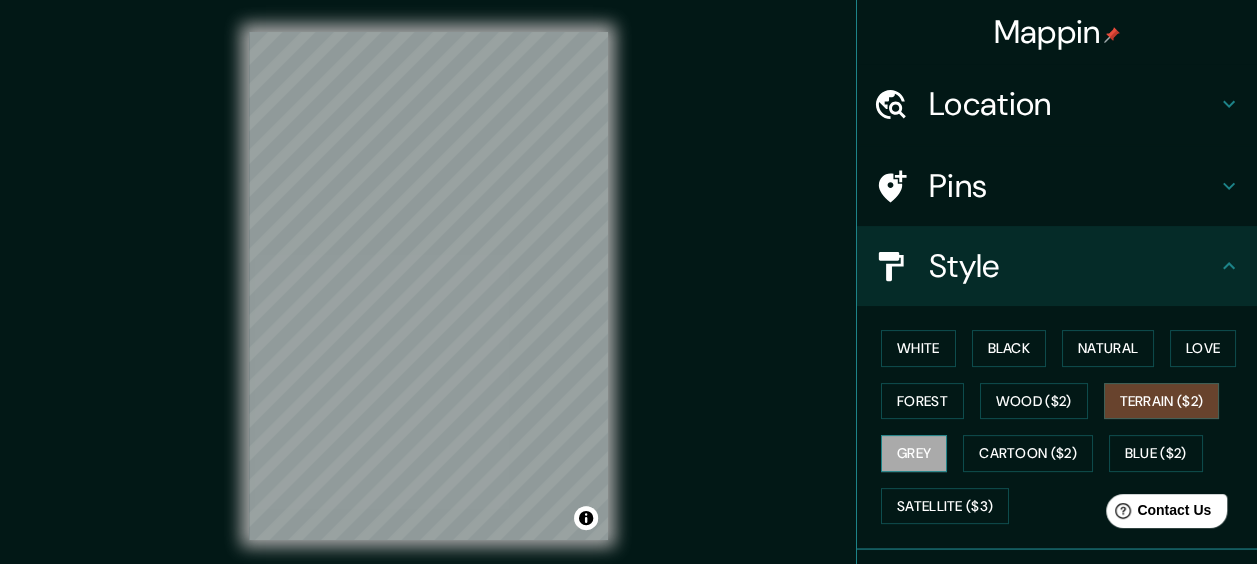 click on "Grey" at bounding box center [914, 453] 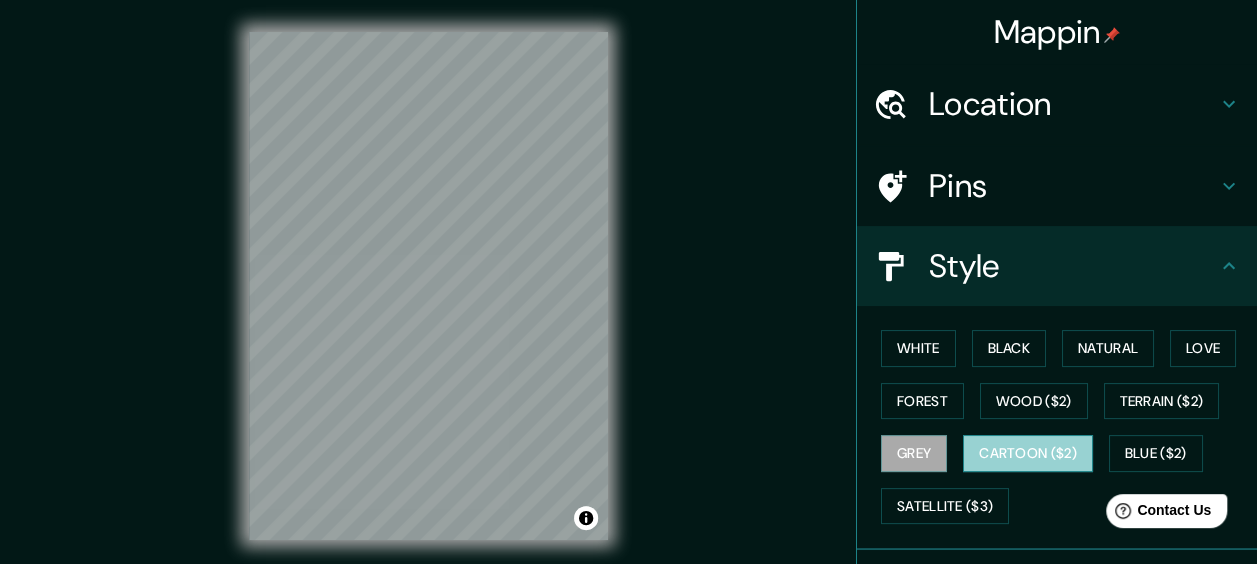 click on "Cartoon ($2)" at bounding box center [1028, 453] 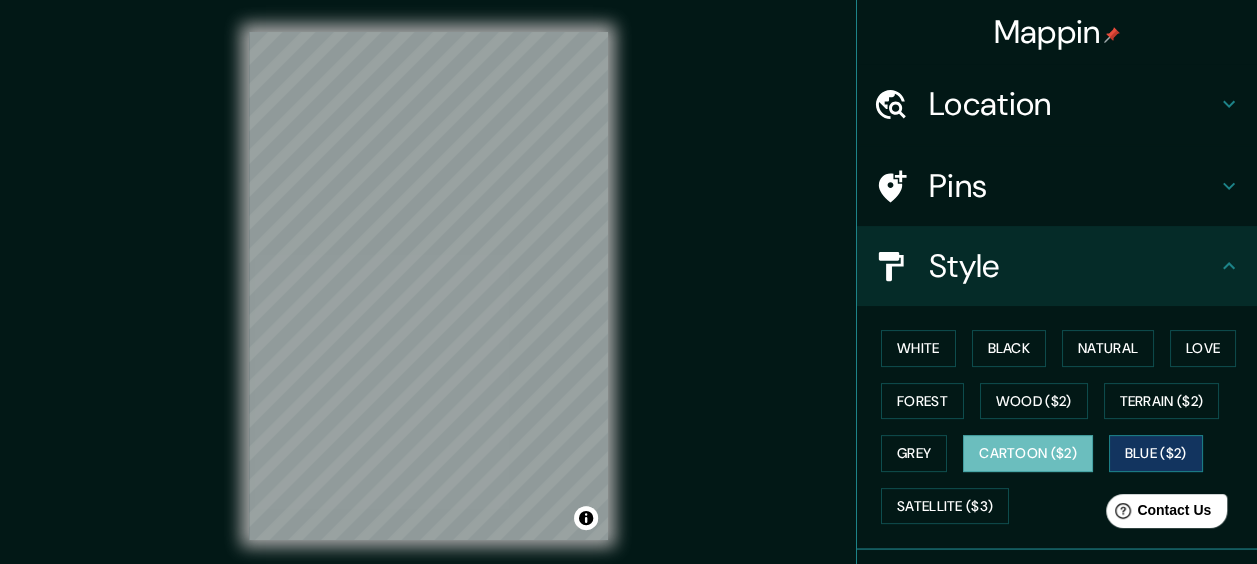 click on "Blue ($2)" at bounding box center (1156, 453) 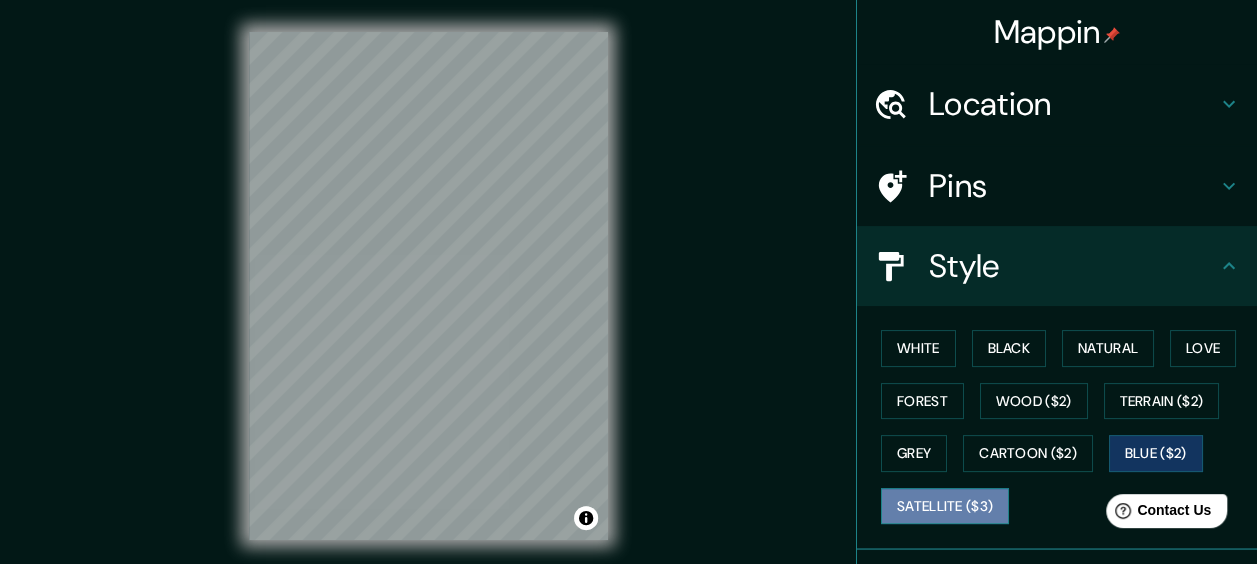 click on "Satellite ($3)" at bounding box center [945, 506] 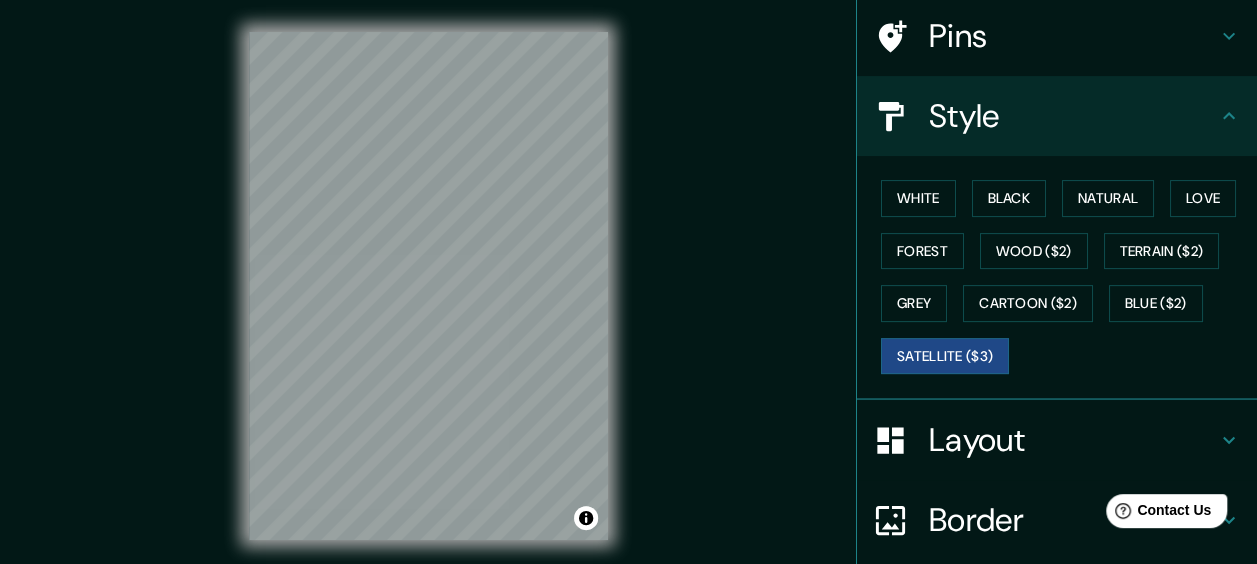 scroll, scrollTop: 200, scrollLeft: 0, axis: vertical 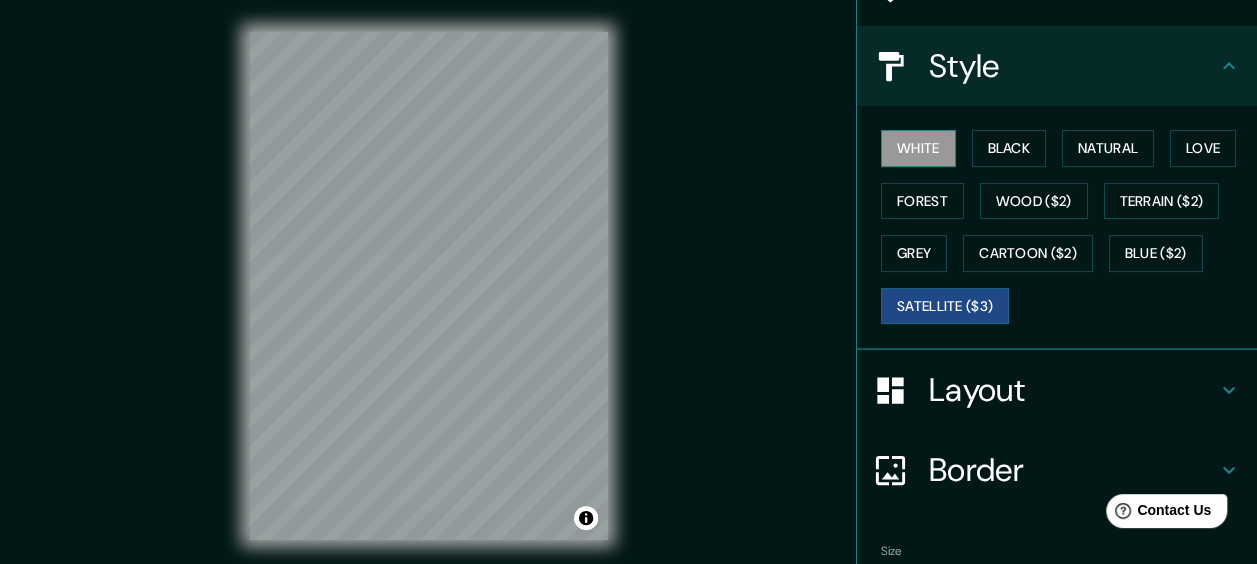 click on "White" at bounding box center (918, 148) 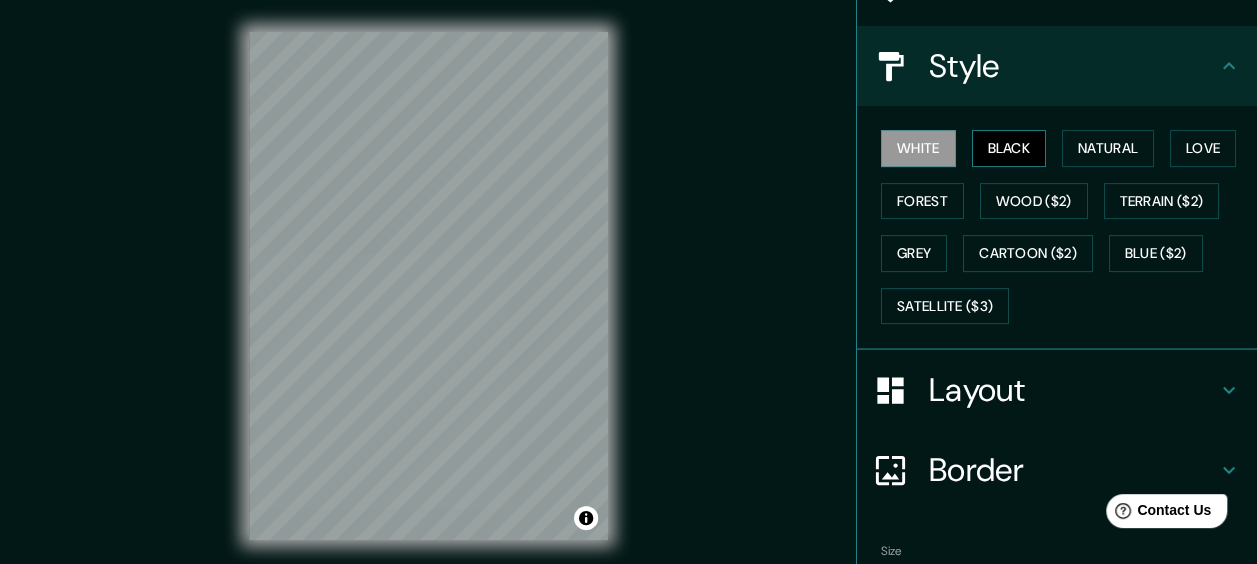 click on "Black" at bounding box center [1009, 148] 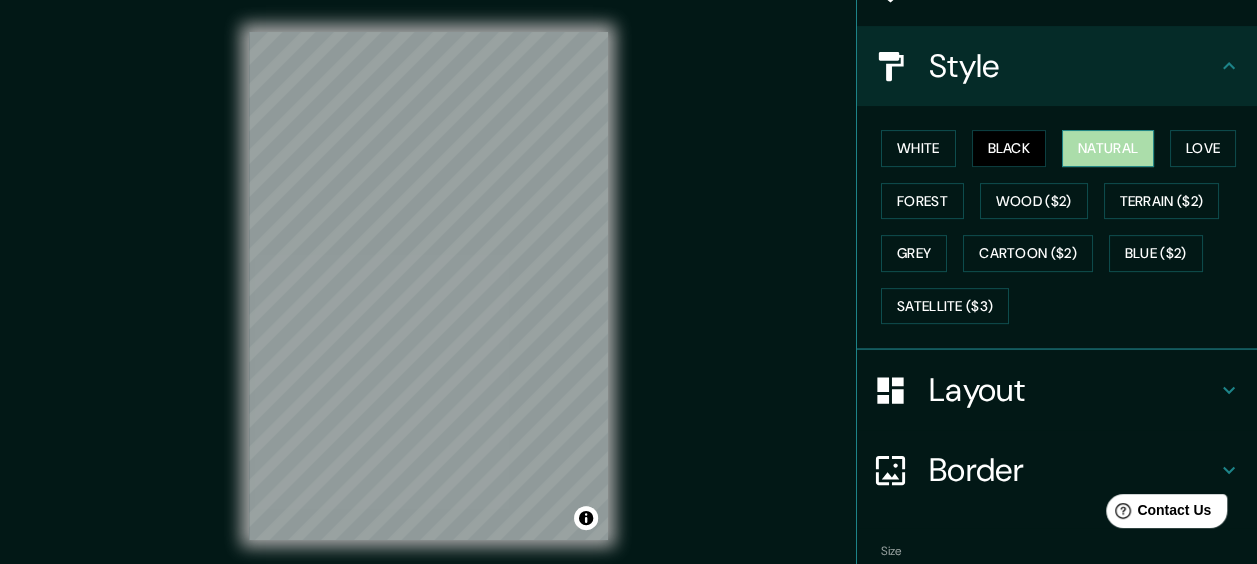 click on "Natural" at bounding box center [1108, 148] 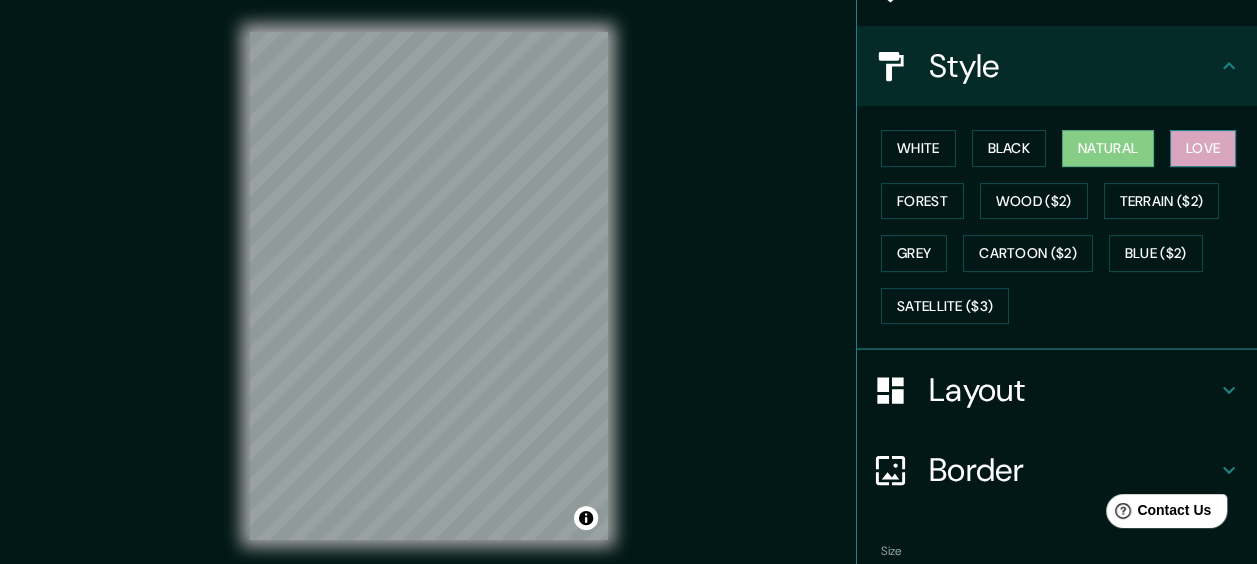click on "Love" at bounding box center (1203, 148) 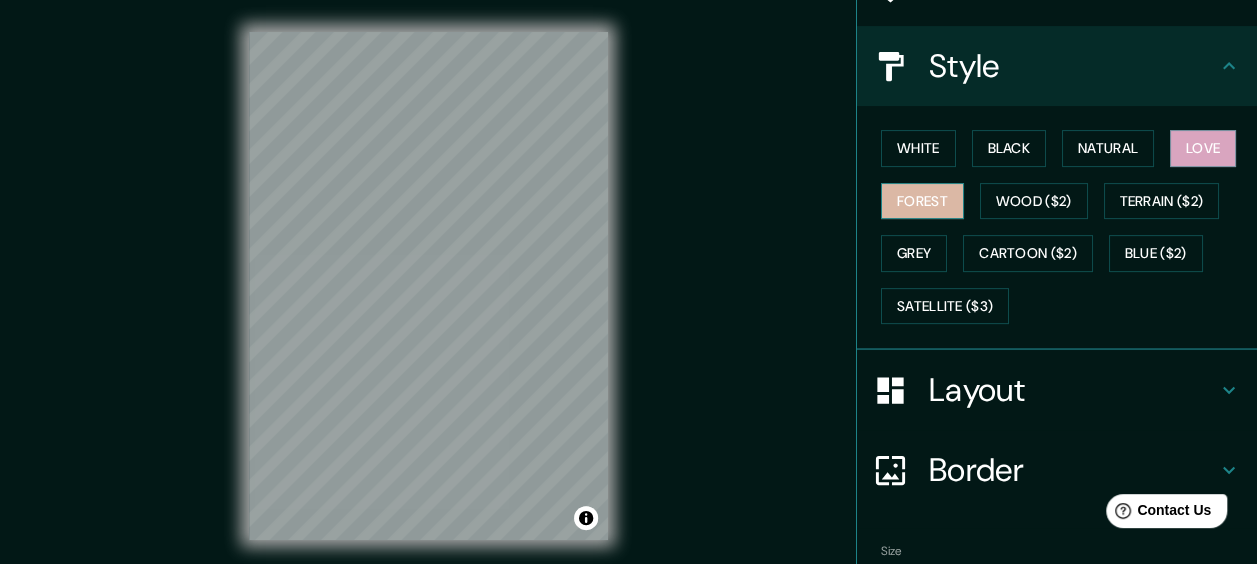 click on "Forest" at bounding box center (922, 201) 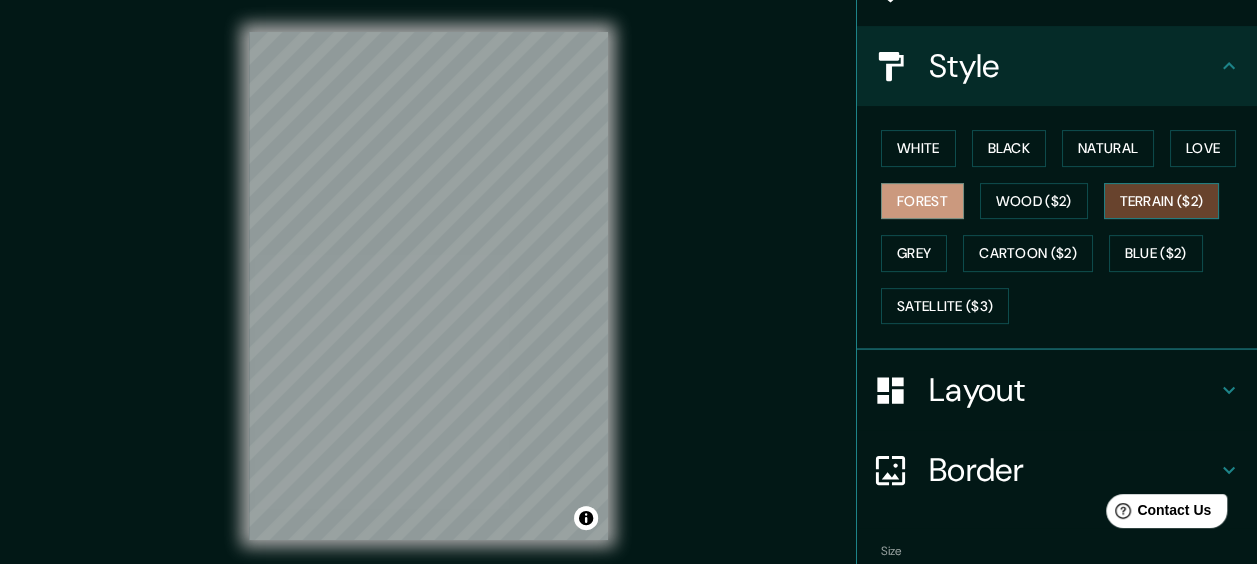 click on "Terrain ($2)" at bounding box center [1162, 201] 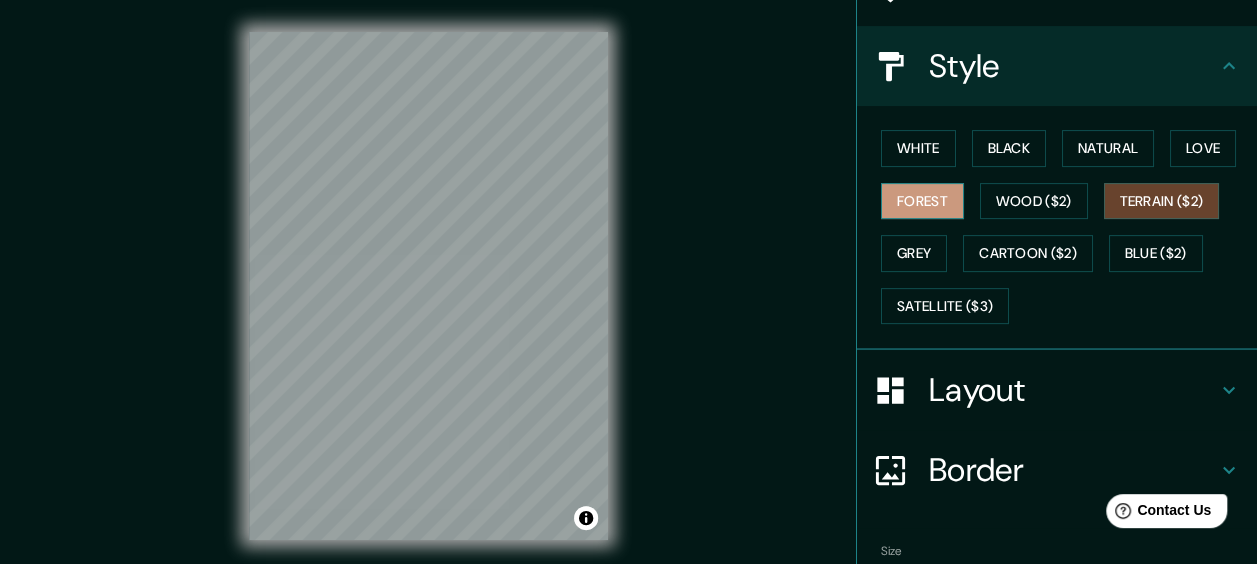 click on "Forest" at bounding box center [922, 201] 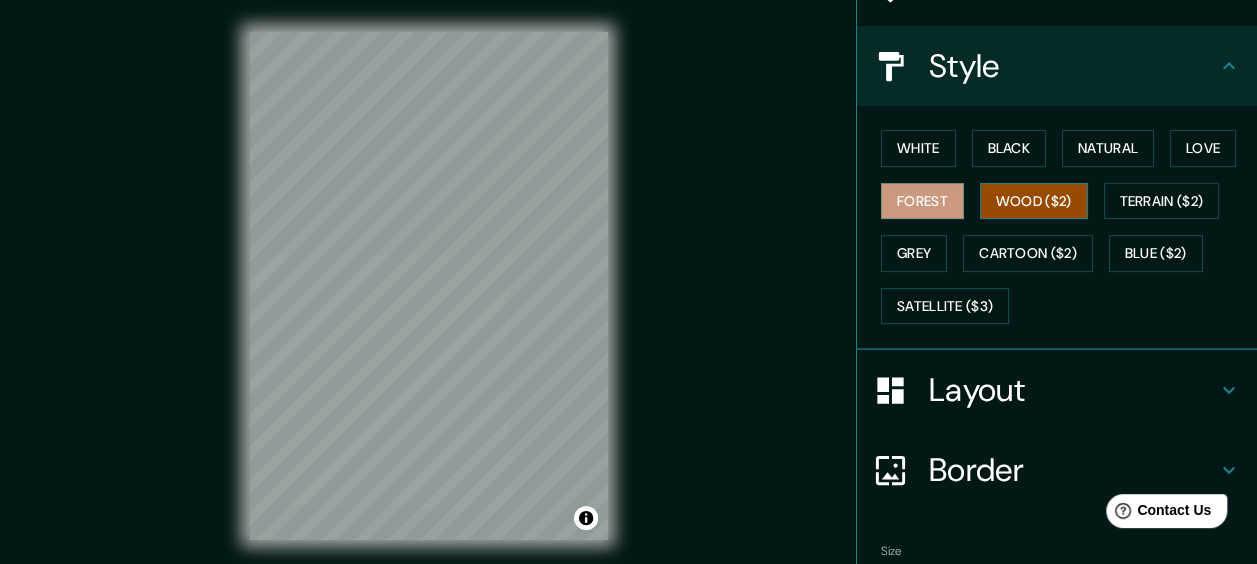 click on "Wood ($2)" at bounding box center [1034, 201] 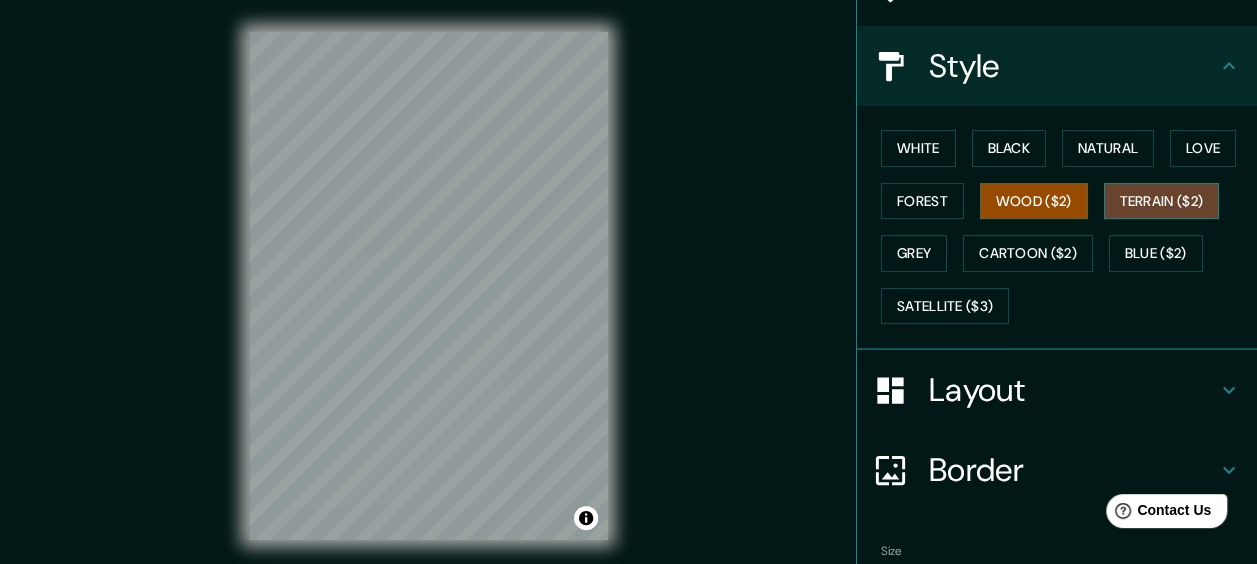 click on "Terrain ($2)" at bounding box center (1162, 201) 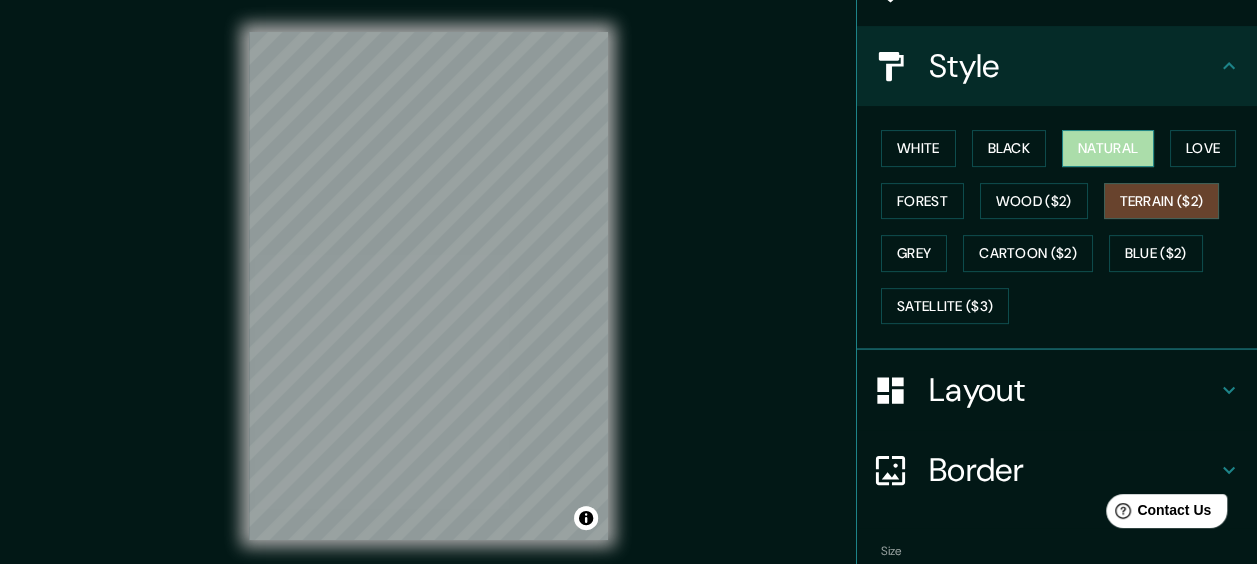 click on "Natural" at bounding box center (1108, 148) 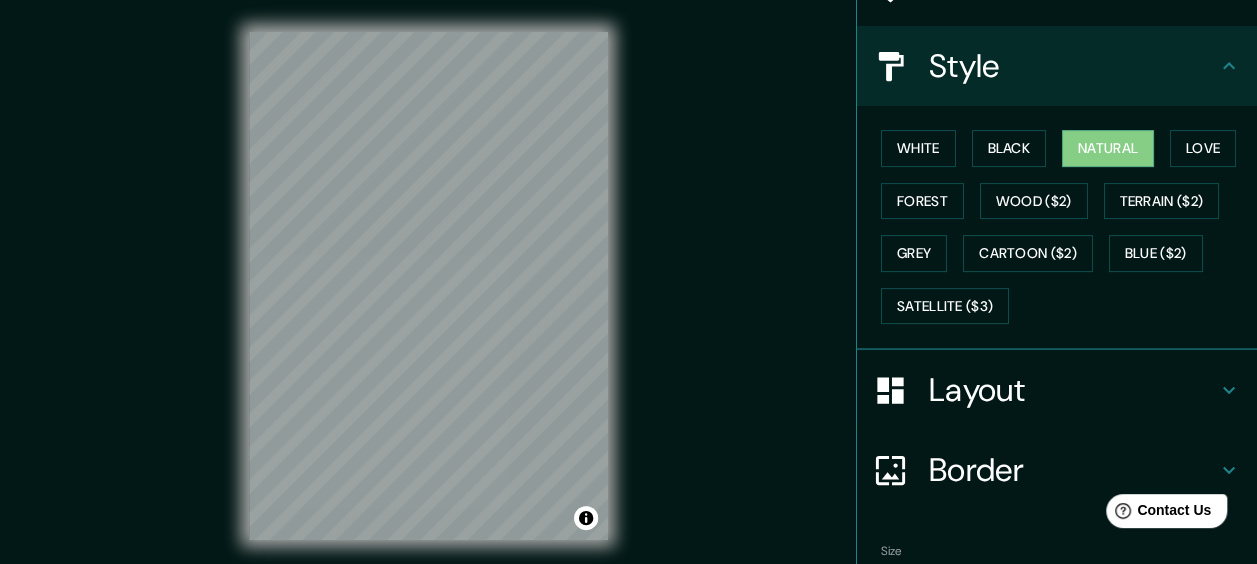 click on "Layout" at bounding box center [1073, 390] 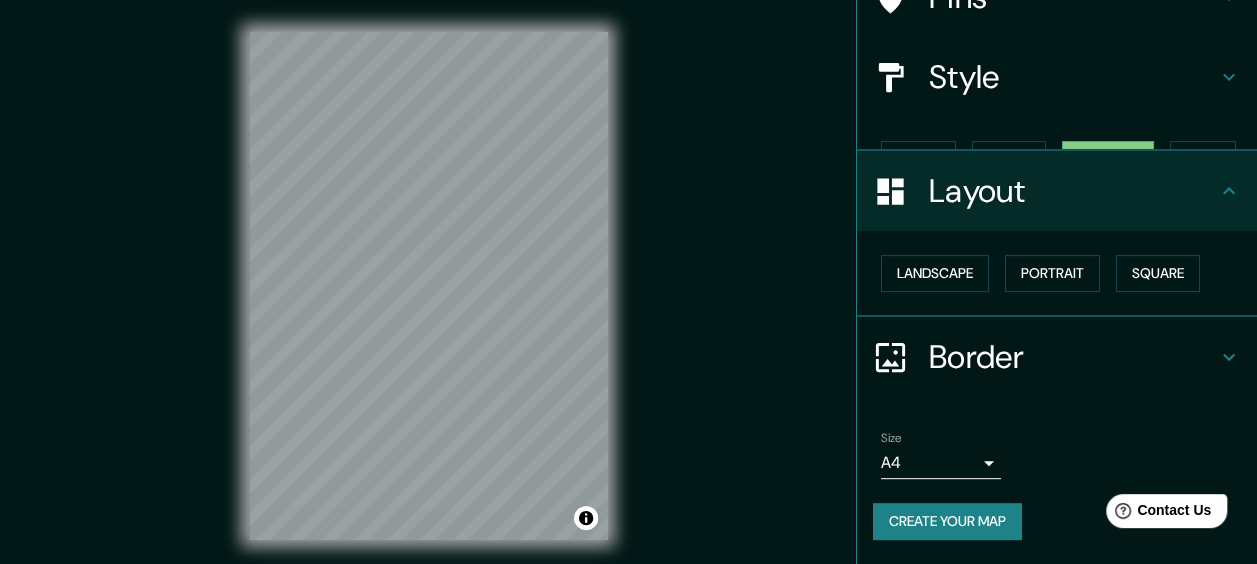 scroll, scrollTop: 154, scrollLeft: 0, axis: vertical 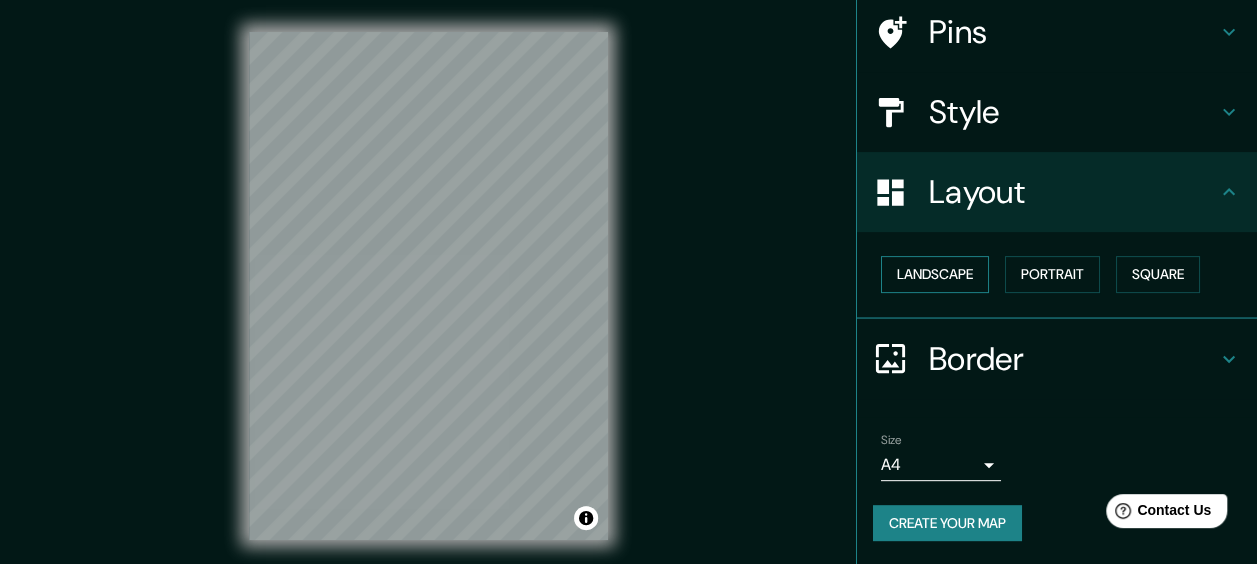 click on "Landscape" at bounding box center [935, 274] 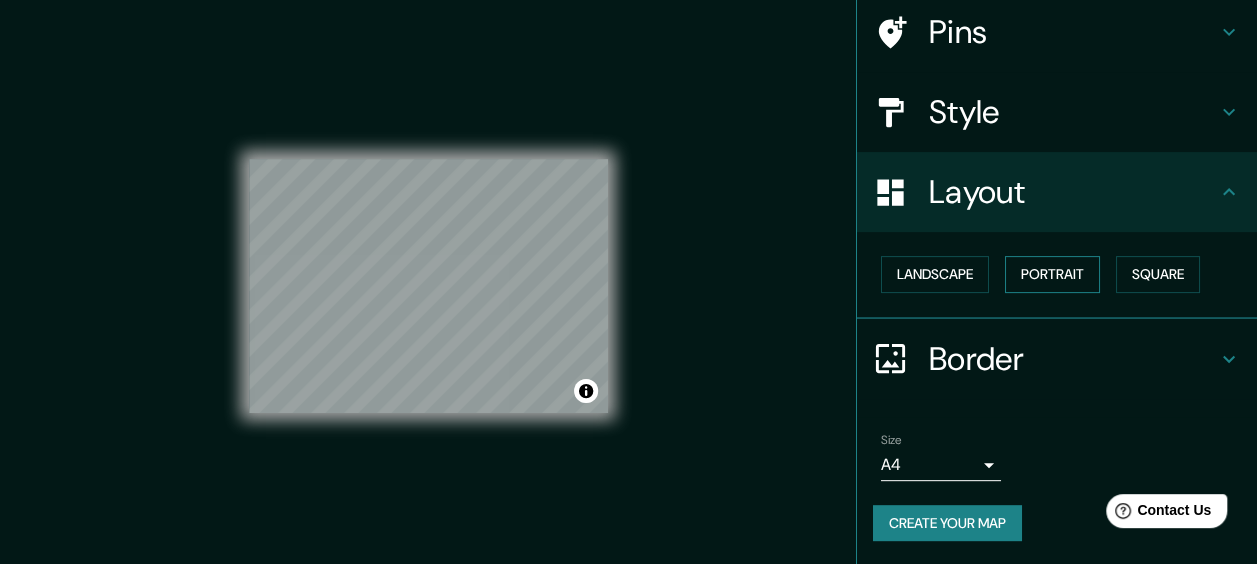 click on "Portrait" at bounding box center [1052, 274] 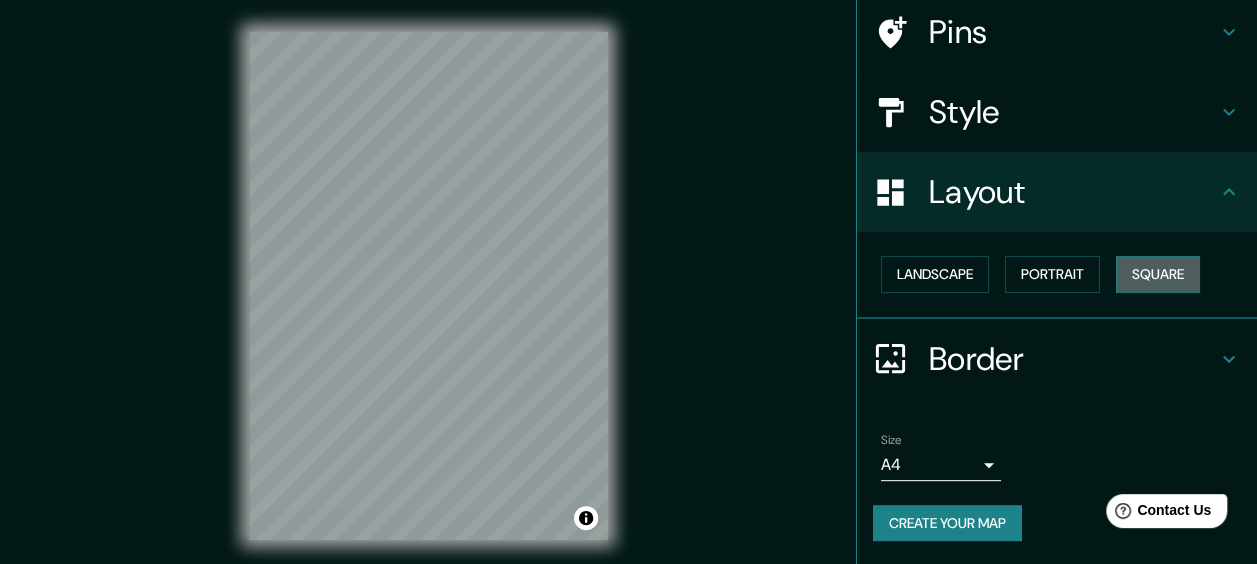 click on "Square" at bounding box center (1158, 274) 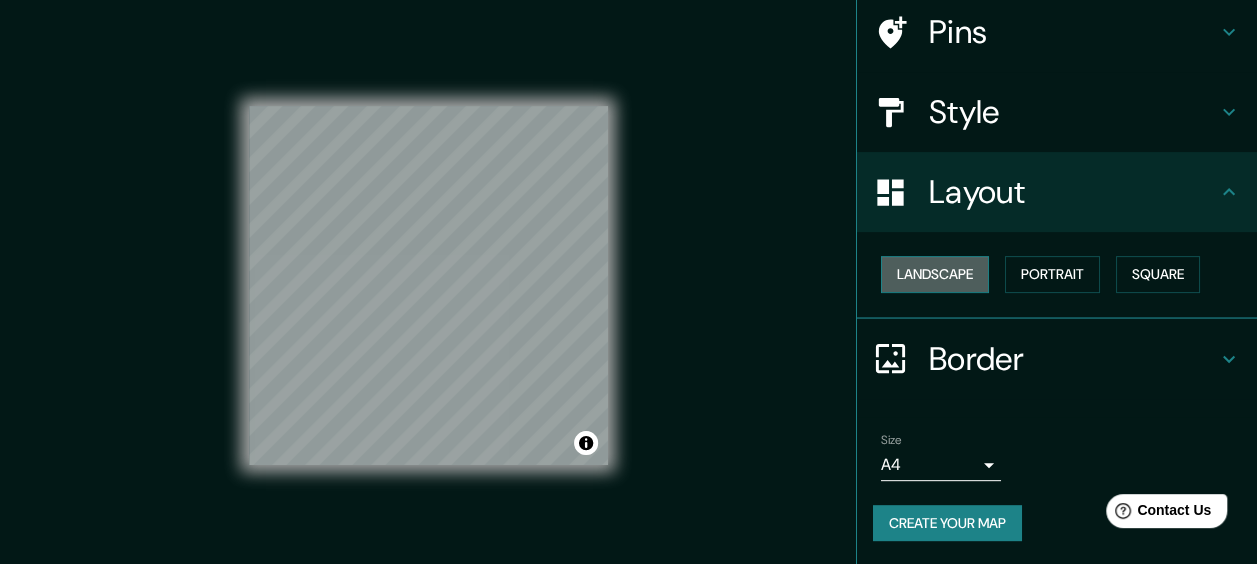 click on "Landscape" at bounding box center [935, 274] 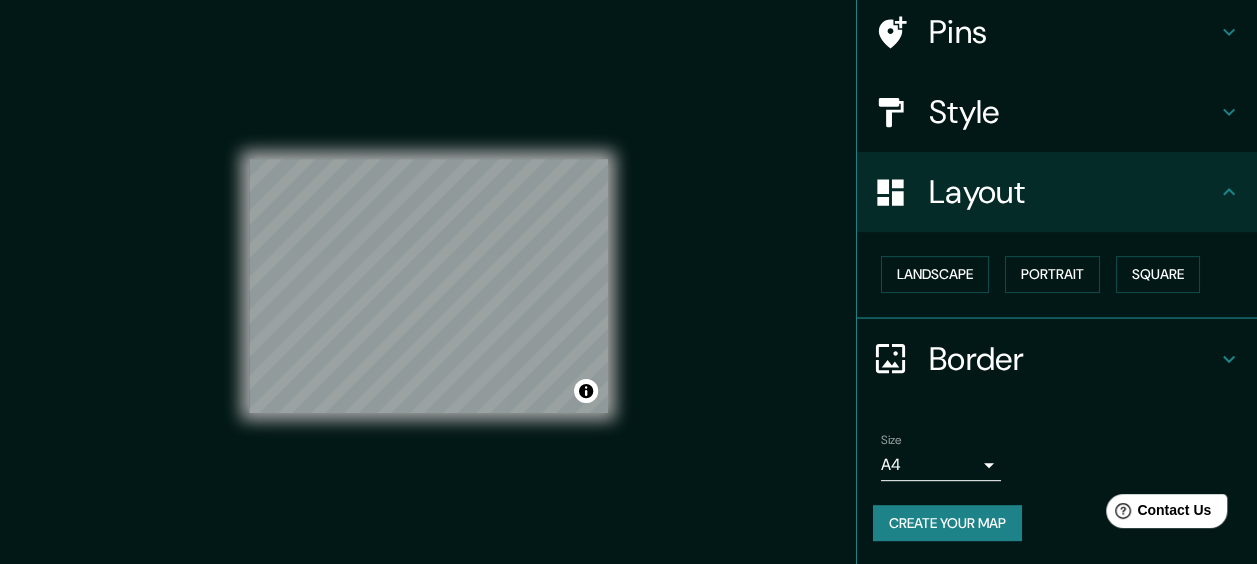 click on "Border" at bounding box center (1073, 359) 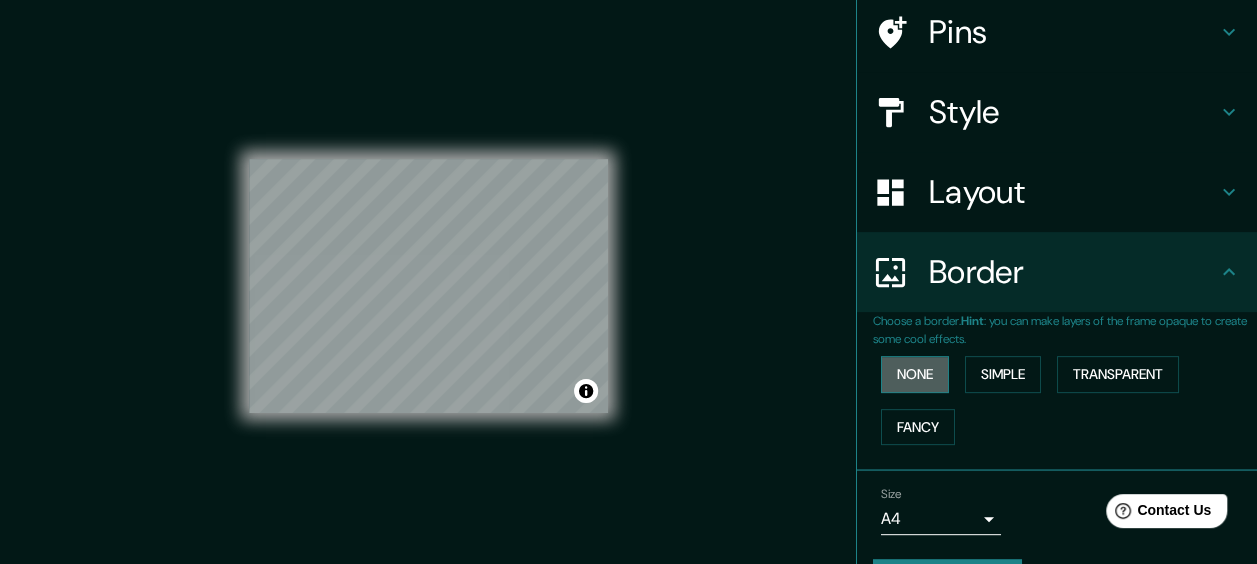 click on "None" at bounding box center [915, 374] 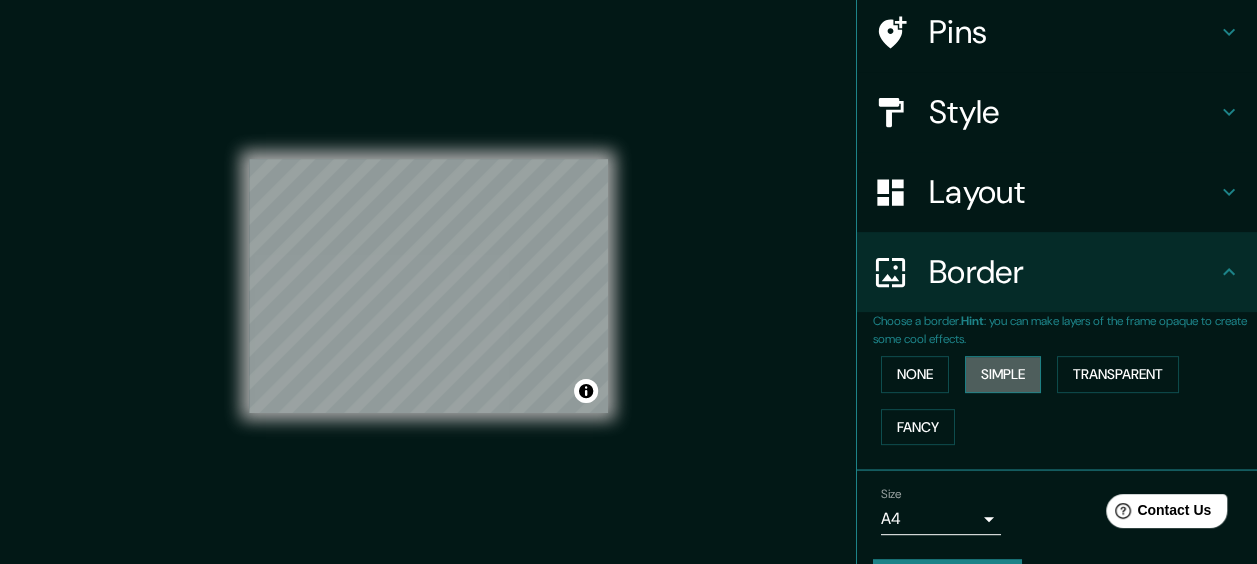 click on "Simple" at bounding box center (1003, 374) 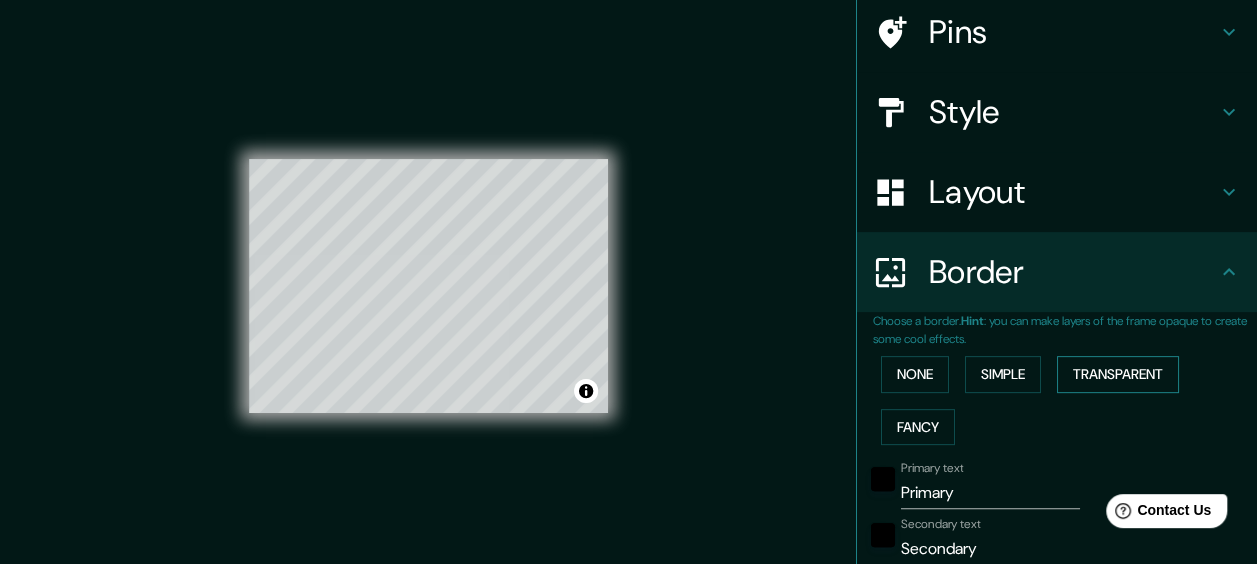 click on "Transparent" at bounding box center (1118, 374) 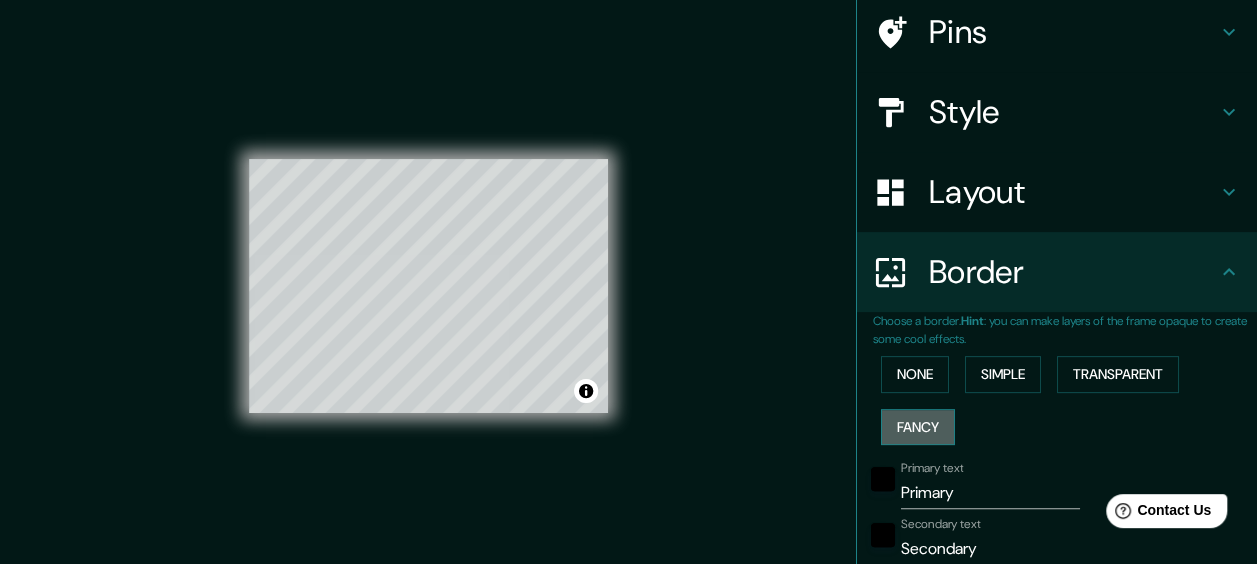 click on "Fancy" at bounding box center [918, 427] 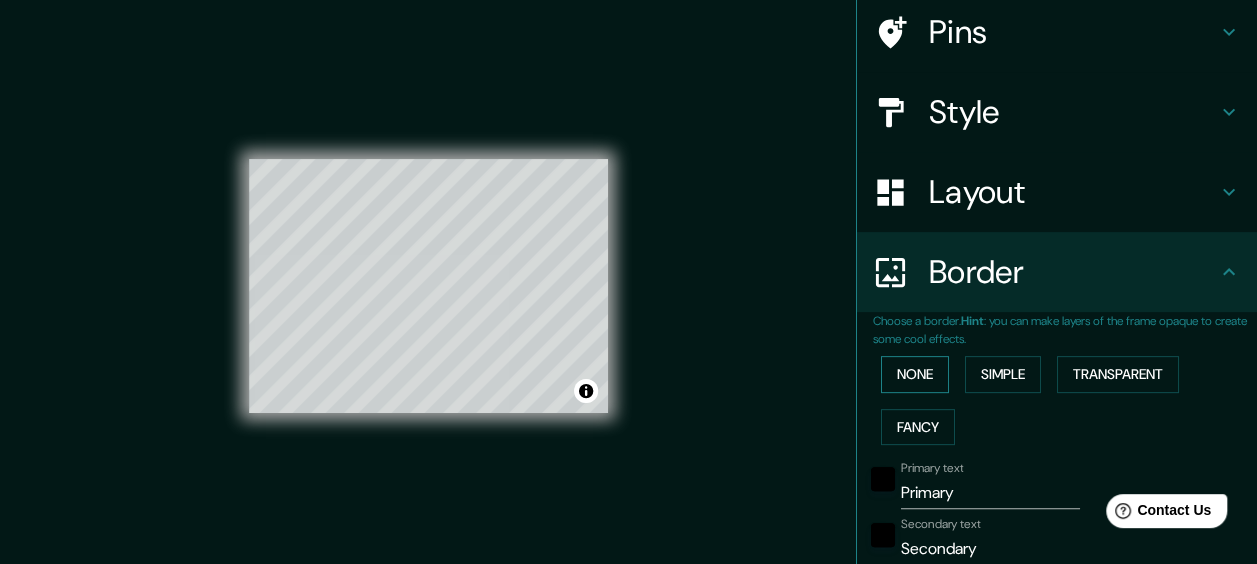 click on "None" at bounding box center [915, 374] 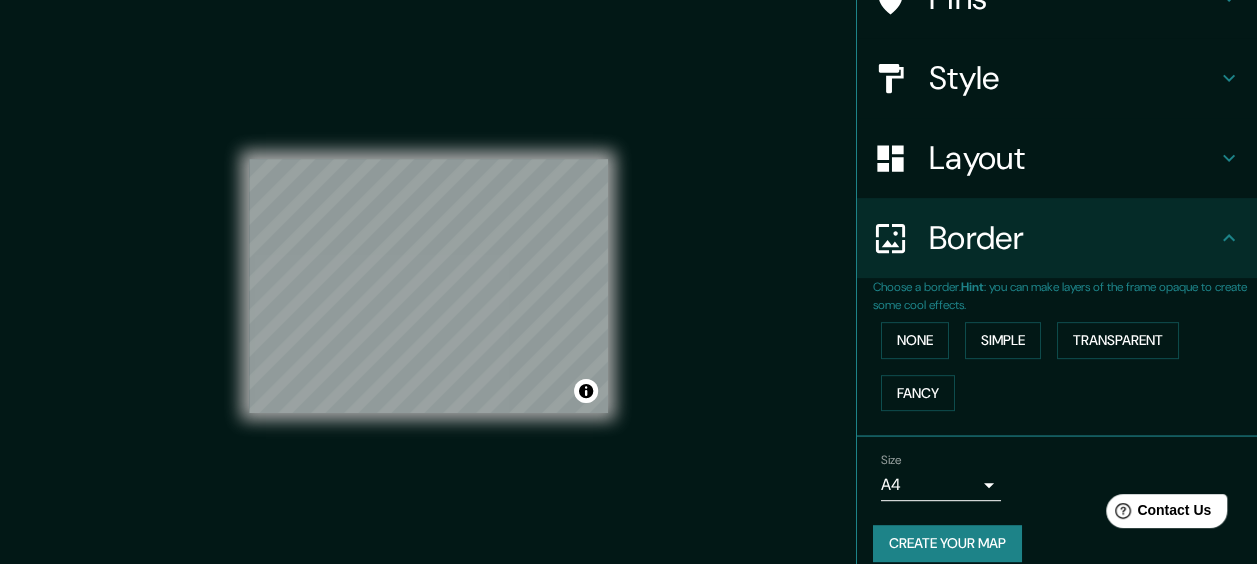 scroll, scrollTop: 208, scrollLeft: 0, axis: vertical 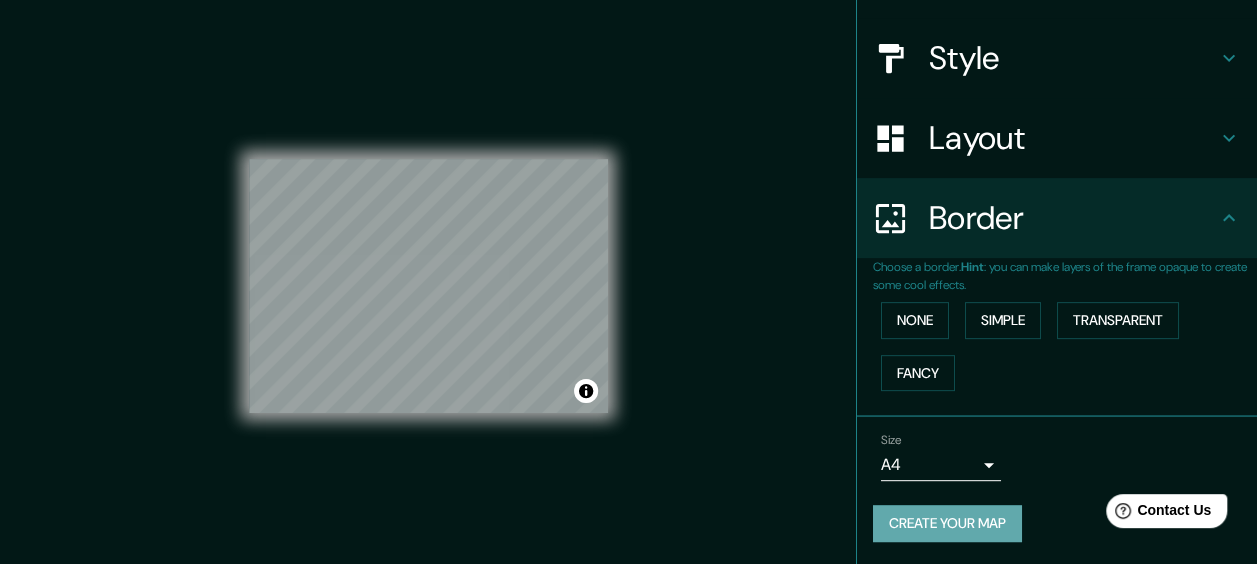 click on "Create your map" at bounding box center (947, 523) 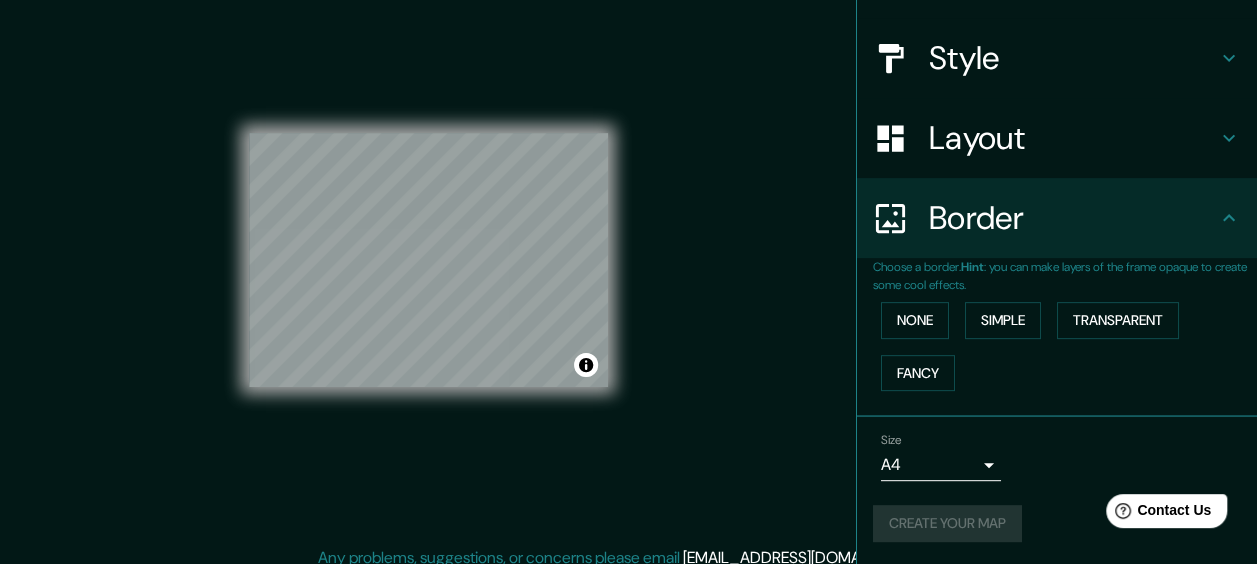 scroll, scrollTop: 39, scrollLeft: 0, axis: vertical 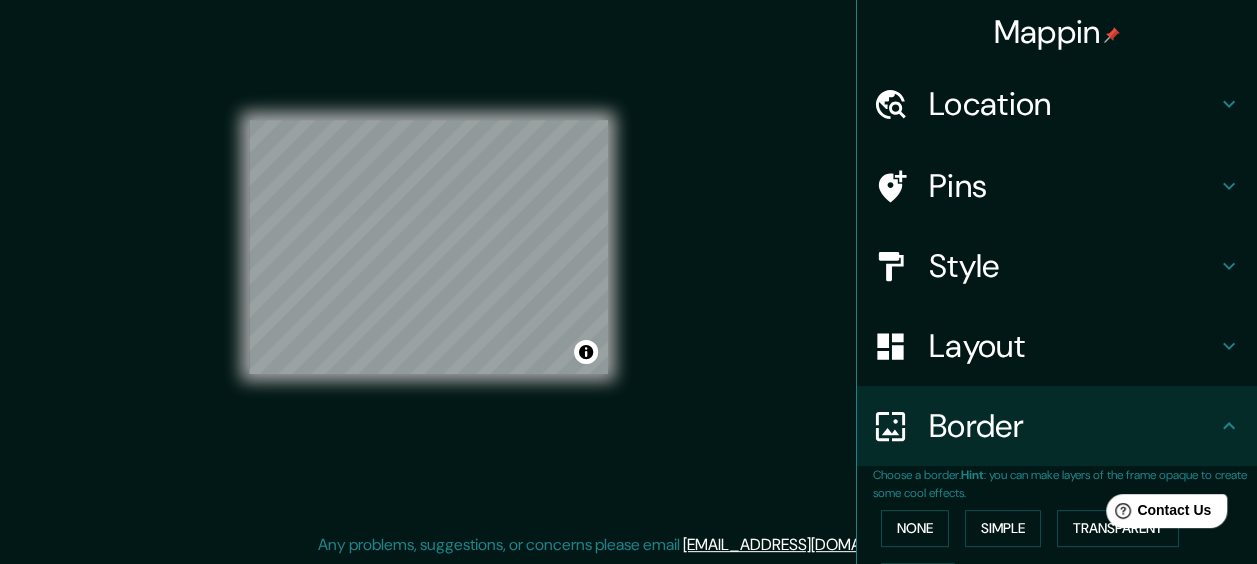 click on "Location" at bounding box center (1073, 104) 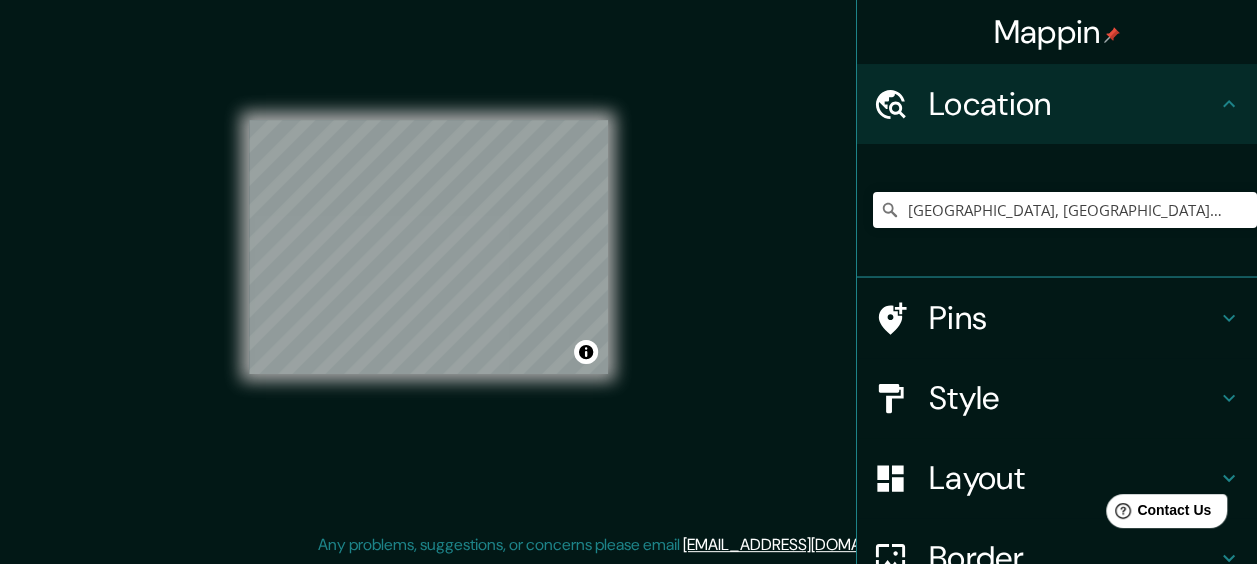 drag, startPoint x: 1014, startPoint y: 94, endPoint x: 1004, endPoint y: 100, distance: 11.661903 